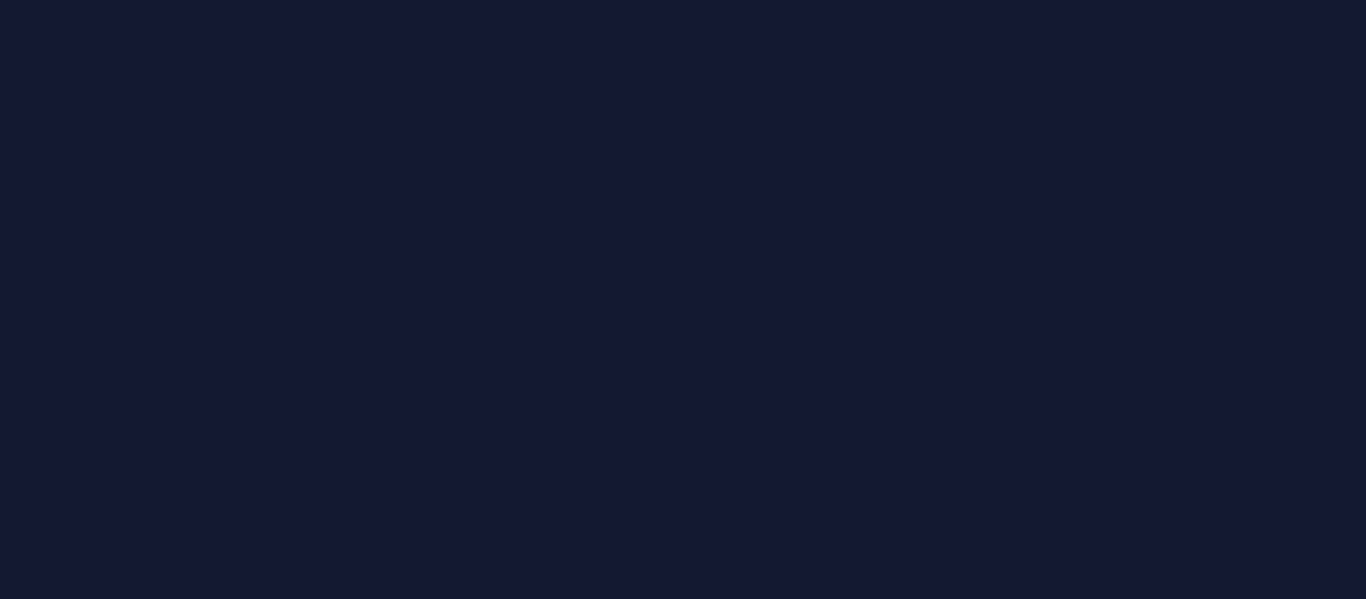 scroll, scrollTop: 0, scrollLeft: 0, axis: both 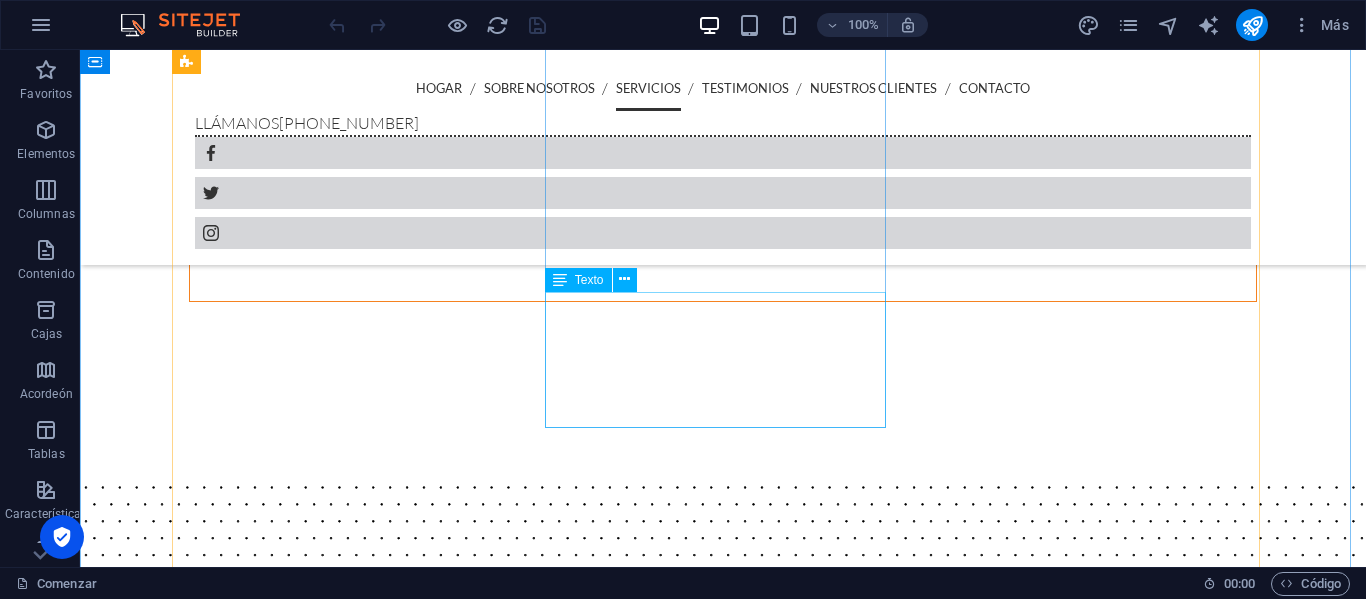click on "Lorem ipsum dolor sit amet, consetetur sadipscing elitr, sed diam nonumy eirmod tempor invidunt ut labore et dolore magna aliquyam erat, sed diam voluptua. At vero eos et accusam et [PERSON_NAME] duo [PERSON_NAME] et ea rebum." at bounding box center [723, 3451] 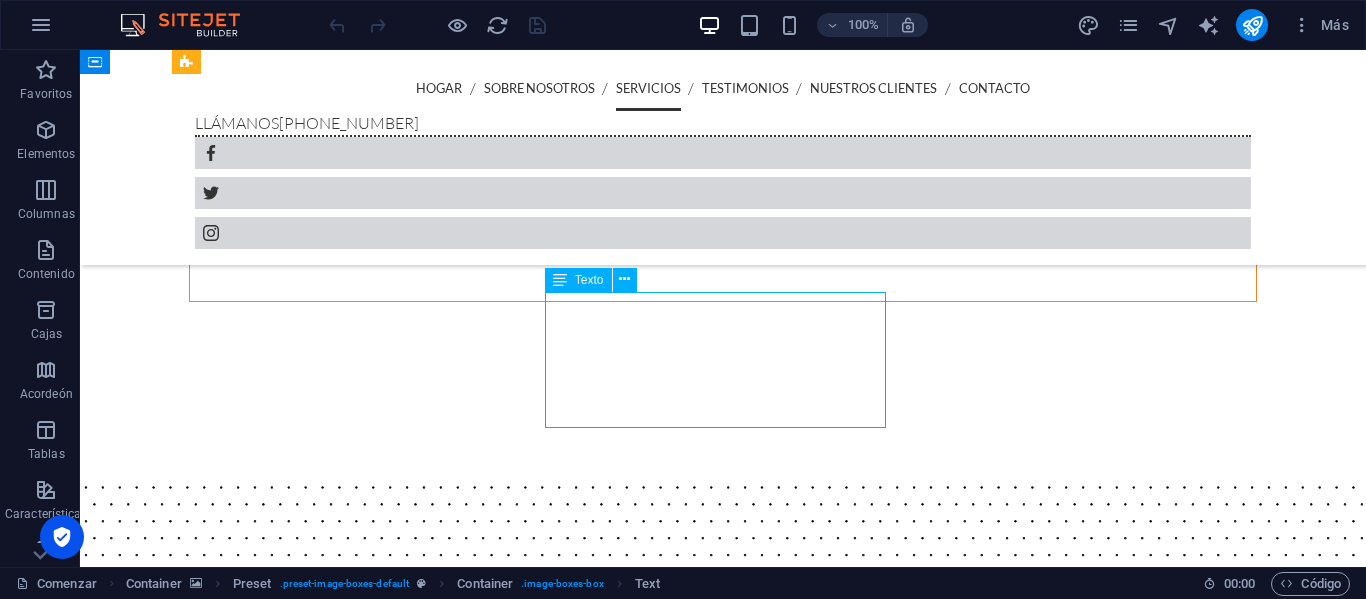 click on "Lorem ipsum dolor sit amet, consetetur sadipscing elitr, sed diam nonumy eirmod tempor invidunt ut labore et dolore magna aliquyam erat, sed diam voluptua. At vero eos et accusam et [PERSON_NAME] duo [PERSON_NAME] et ea rebum." at bounding box center [723, 3451] 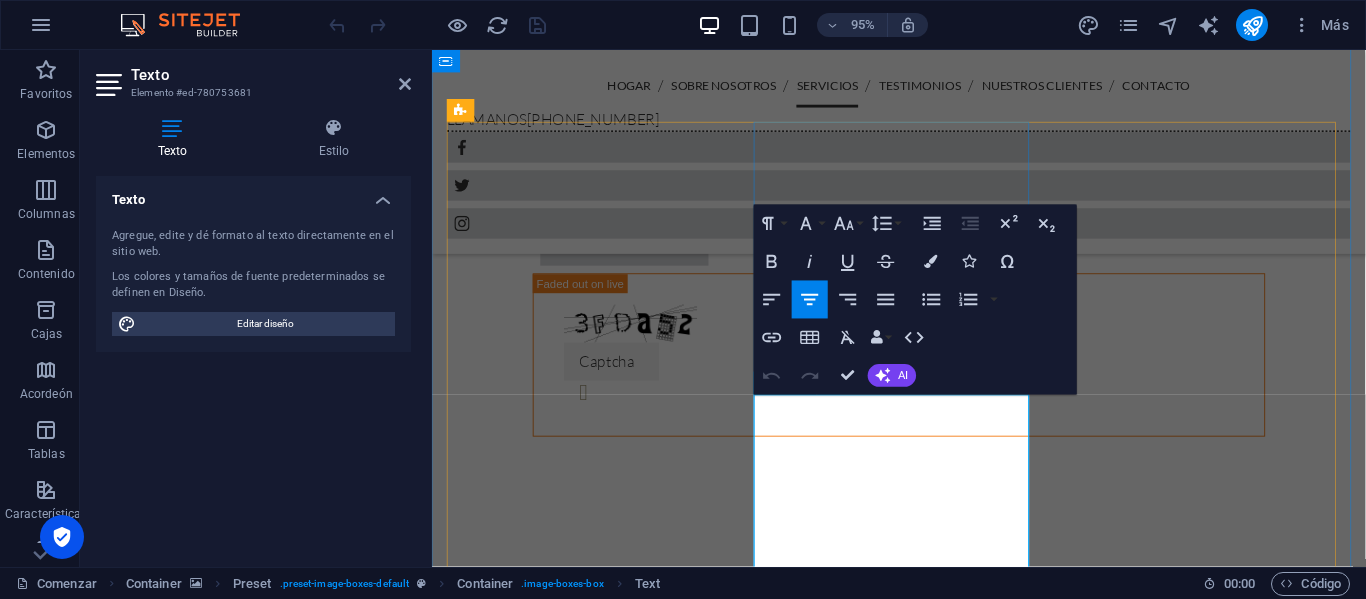 click on "Lorem ipsum dolor sit amet, consetetur sadipscing elitr, sed diam nonumy eirmod tempor invidunt ut labore et dolore magna aliquyam erat, sed diam voluptua. At vero eos et accusam et [PERSON_NAME] duo [PERSON_NAME] et ea rebum." at bounding box center (924, 3428) 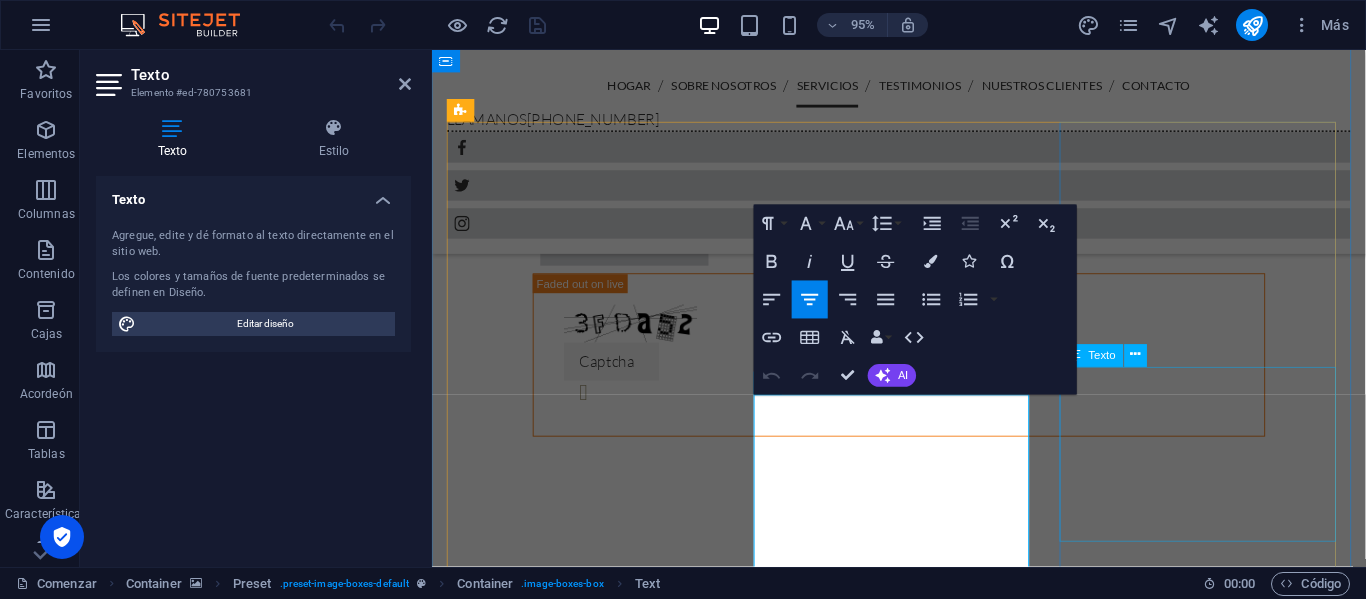 type 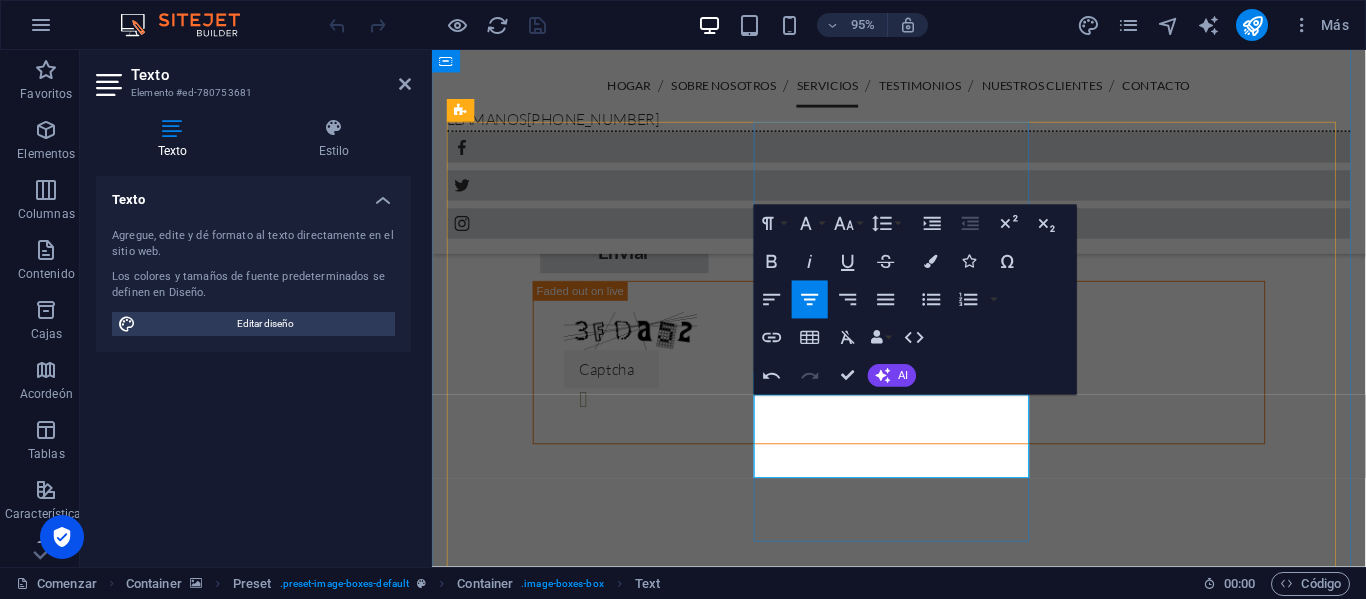 click on "La instalación se reliza uyam erat, sed diam voluptua. At vero eos et accusam et [PERSON_NAME] duo [PERSON_NAME] et ea rebum." at bounding box center (924, 3439) 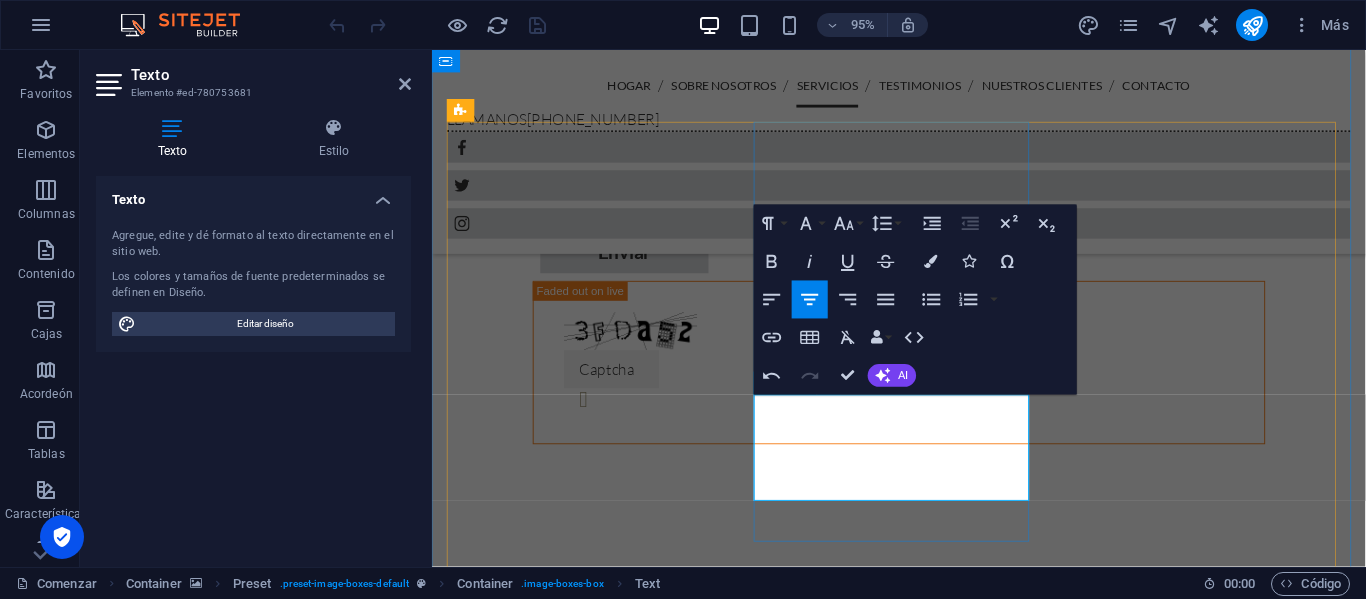 click on "La instalación se realiza tenenindo en cuenta uyam erat, sed diam voluptua. At vero eos et accusam et [PERSON_NAME] duo [PERSON_NAME] et ea rebum." at bounding box center (923, 3451) 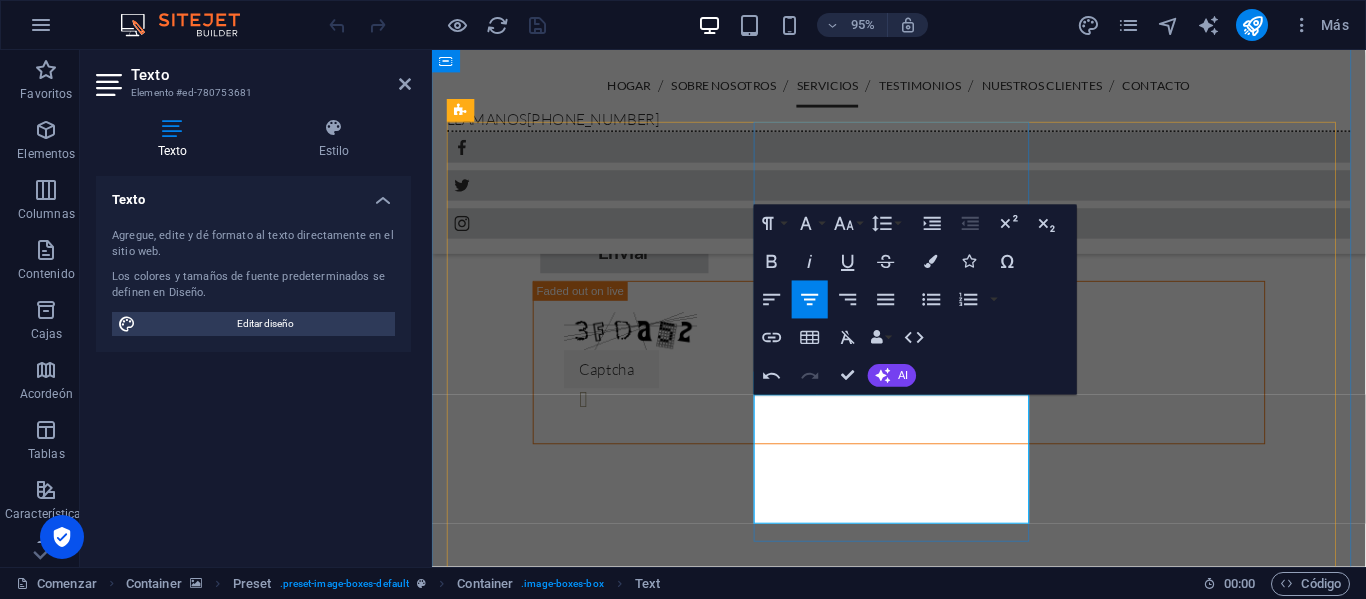 click on "La instalación se realiza teniendo en cuenta el caudal y la presión requerida, ubicación del equipo de bombeo (altura de succión y descarga) y  usto duo [PERSON_NAME] et ea rebum." at bounding box center (923, 3451) 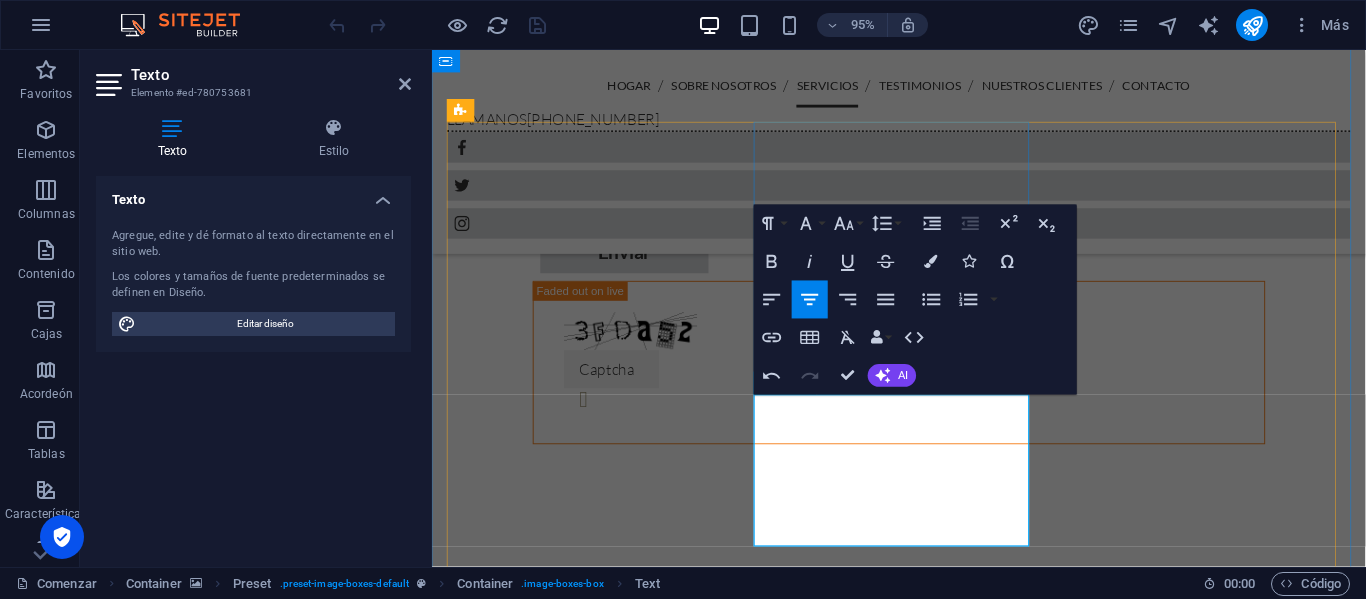 click on "La instalación se realiza teniendo en cuenta el caudal y la presión requerida, ubicación del equipo de bombeo (altura de succión y descarga) y como tambien el diametro de la tuberia." at bounding box center [923, 3456] 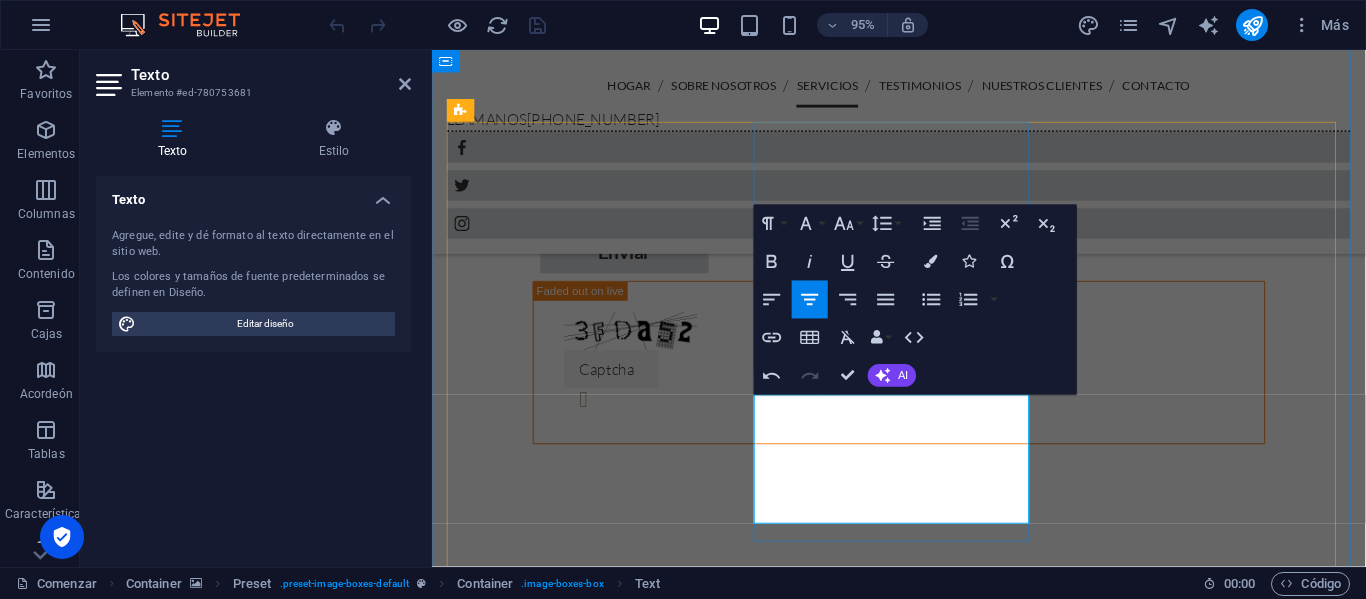 click on "La instalación se realiza teniendo en cuenta el caudal y la presión requerida, ubicación del equipo de bombeo (altura de succión y descarga) y  tambien el diametro de la tuberia." at bounding box center [923, 3451] 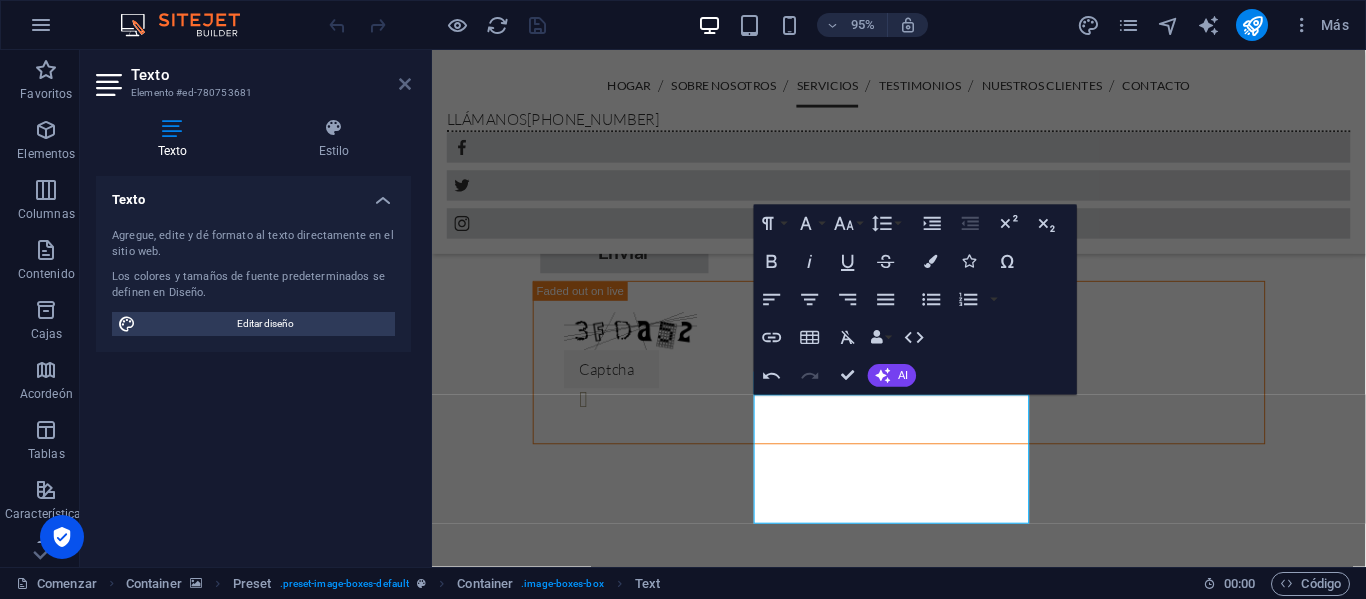 click at bounding box center [405, 84] 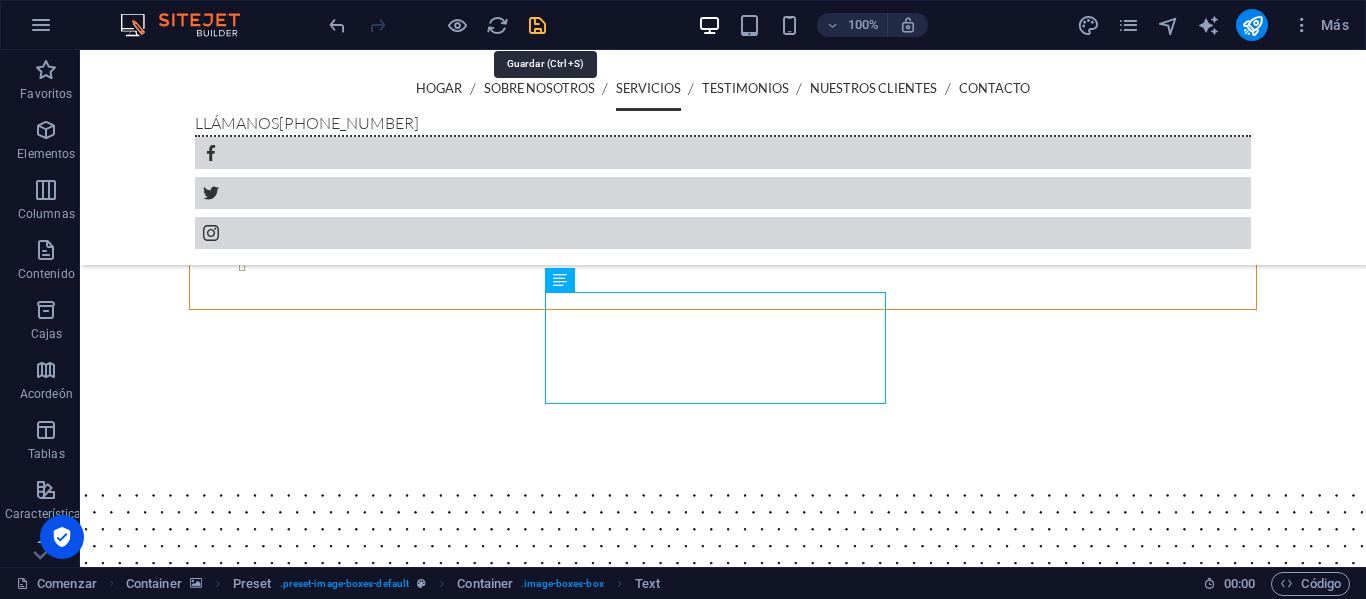 click at bounding box center (537, 25) 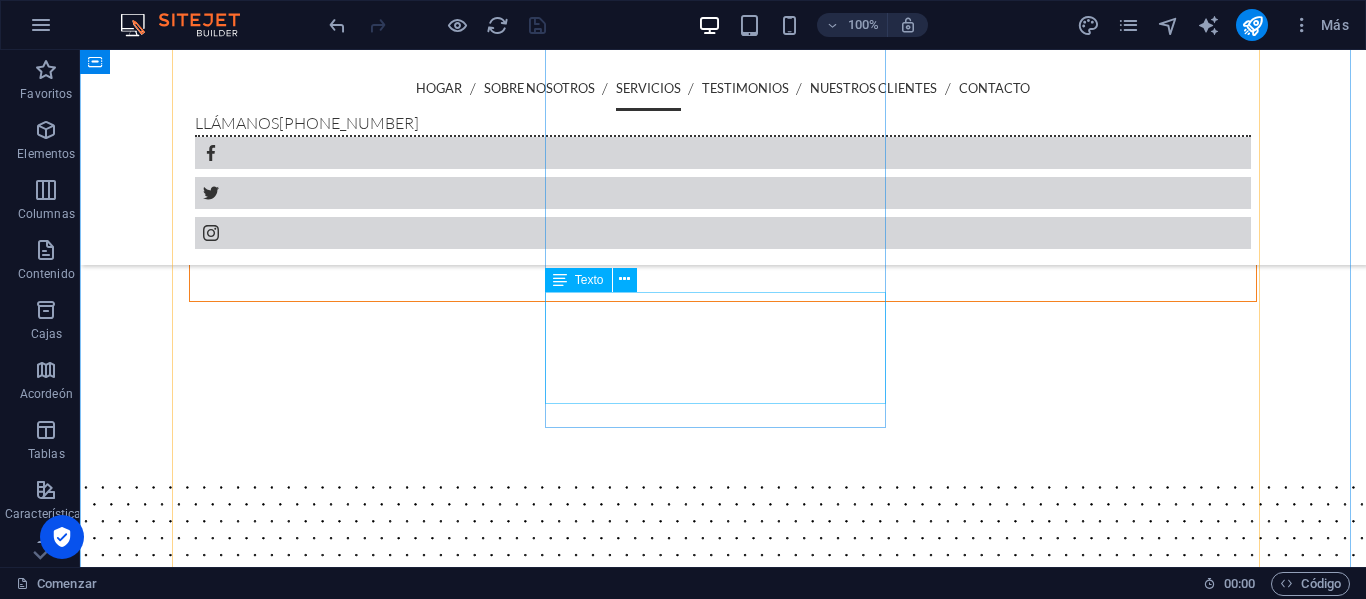 click on "La instalación se realiza teniendo en cuenta el caudal y la presión requerida, la ubicación del equipo de bombeo (altura de succión y descarga) y también el diámetro de la tuberia." at bounding box center [723, 3451] 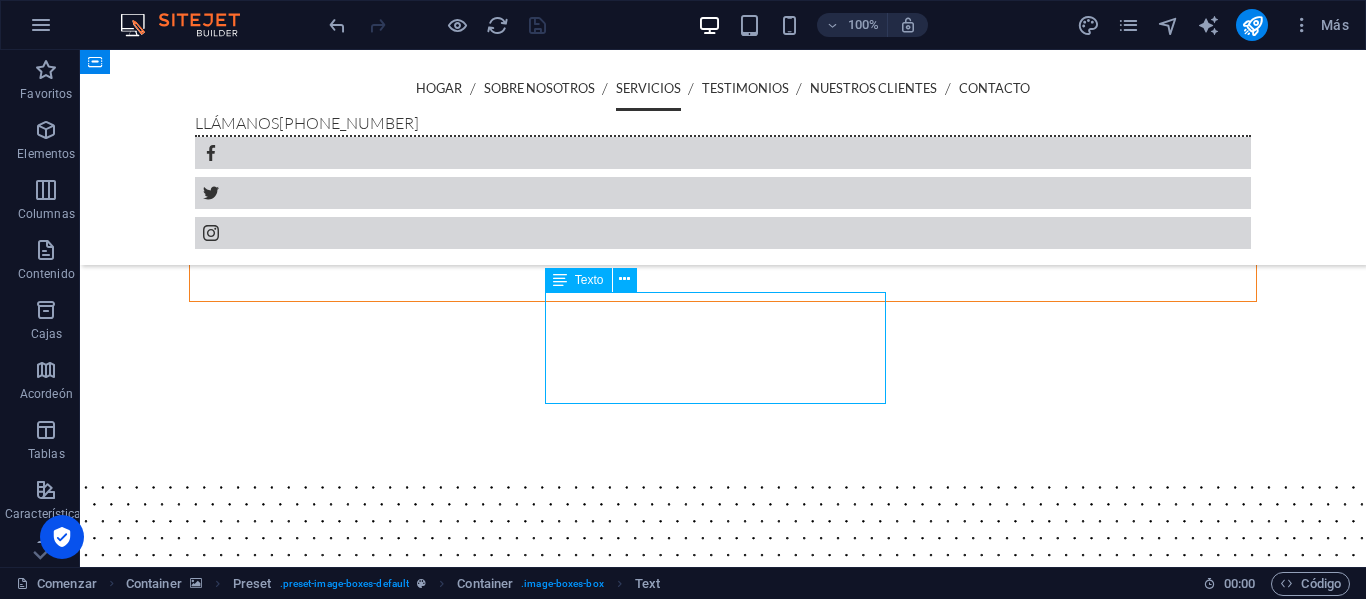 click on "La instalación se realiza teniendo en cuenta el caudal y la presión requerida, la ubicación del equipo de bombeo (altura de succión y descarga) y también el diámetro de la tuberia." at bounding box center [723, 3451] 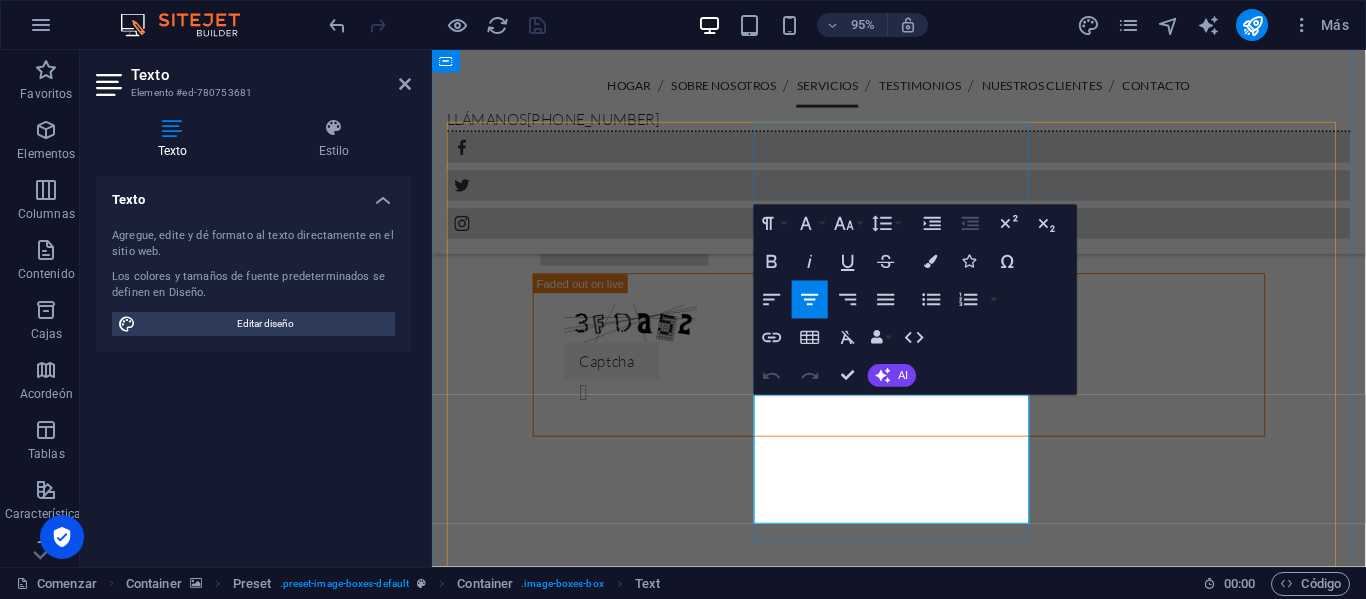 click on "La instalación se realiza teniendo en cuenta el caudal y la presión requerida, la ubicación del equipo de bombeo (altura de succión y descarga) y también el diámetro de la tuberia." at bounding box center (923, 3428) 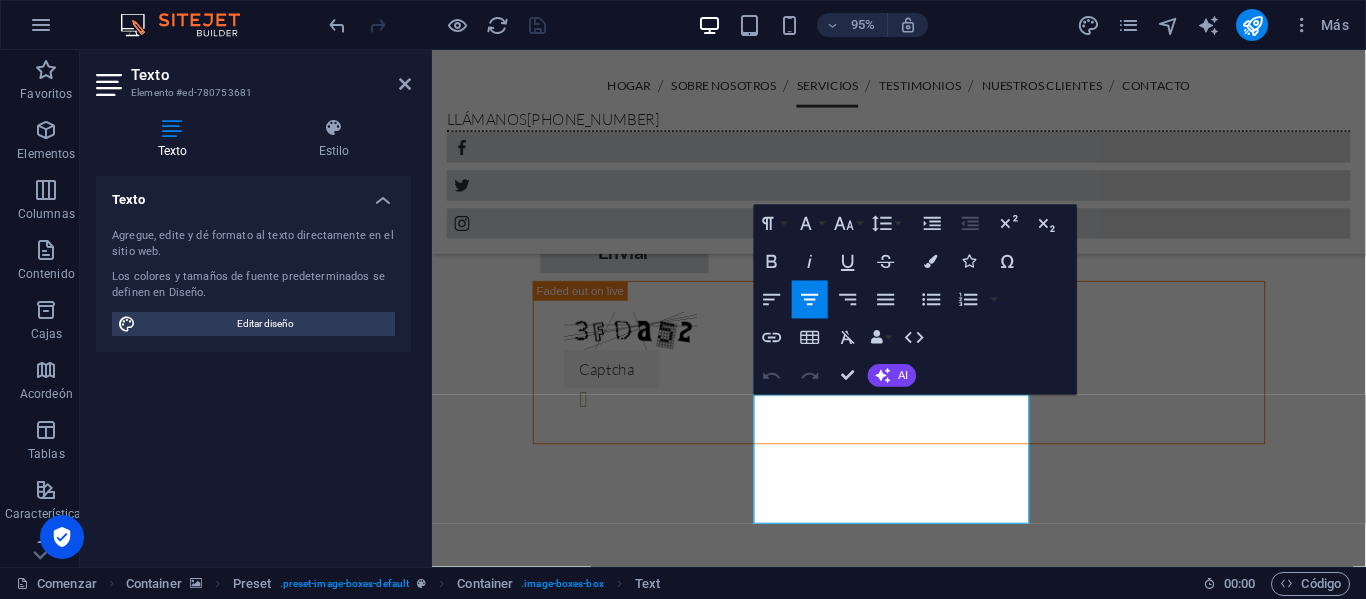 type 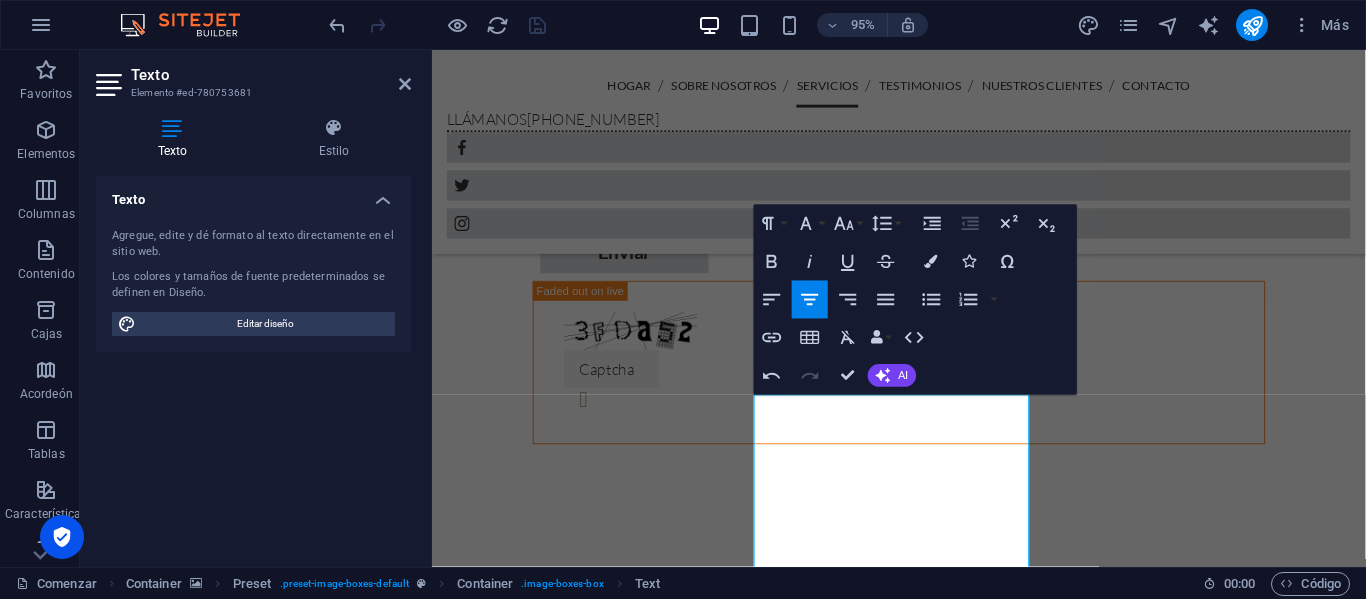 click on "Texto" at bounding box center [271, 75] 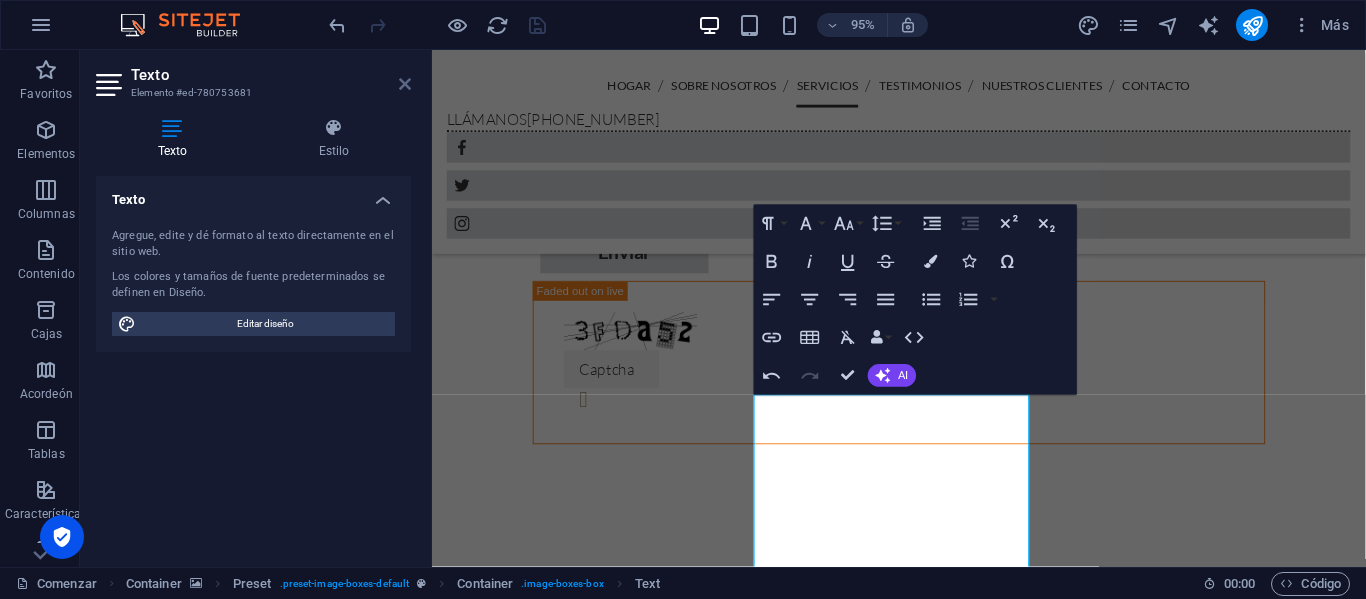 click at bounding box center (405, 84) 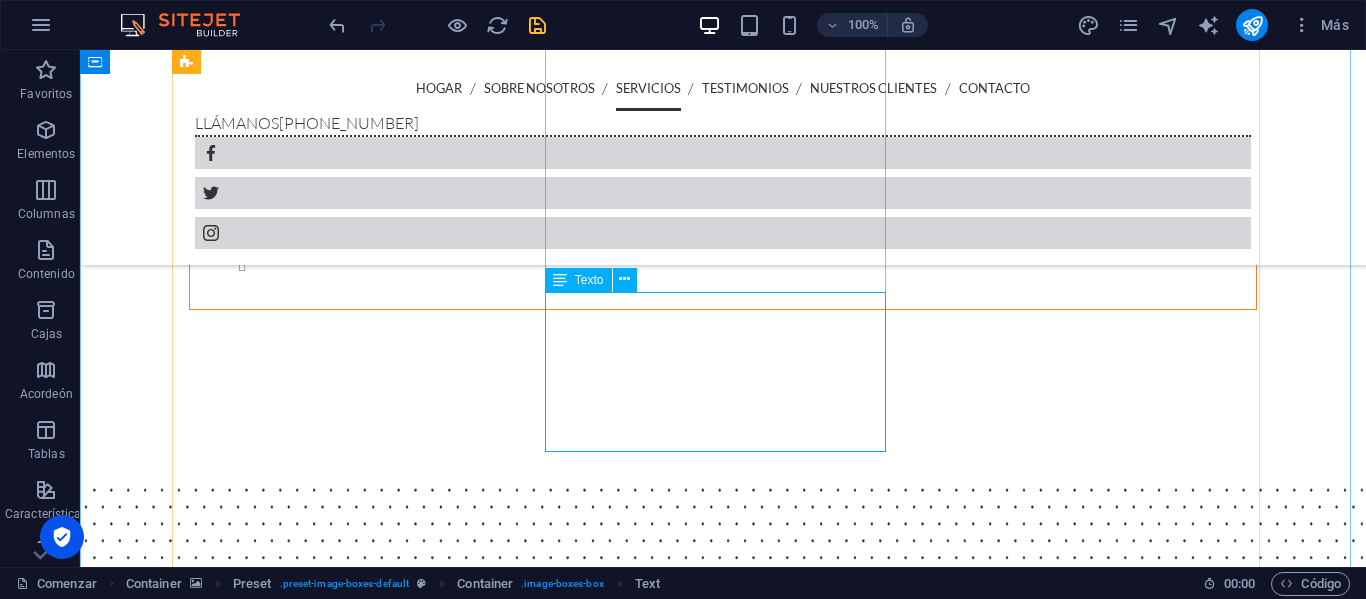 click on "La instalación se realiza teniendo en cuenta el caudal y la presión requerida, la ubicación del equipo de bombeo (altura de succión y descarga) y también el diámetro de la tuberia, ya sea Bombas centrífugas, sumergibles u otras." at bounding box center (723, 3482) 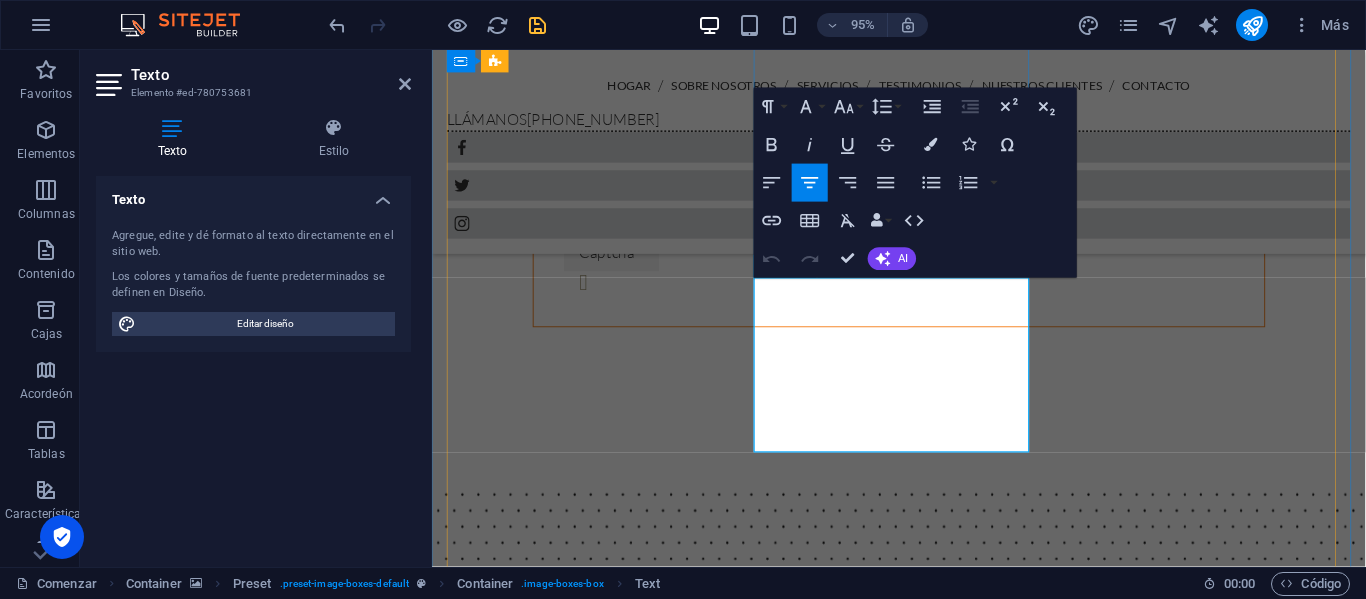 click on "La instalación se realiza teniendo en cuenta el caudal y la presión requerida, la ubicación del equipo de bombeo (altura de succión y descarga) y también el diámetro de la tuberia, ya sea Bombas centrífugas, sumergibles u otras." at bounding box center (924, 3328) 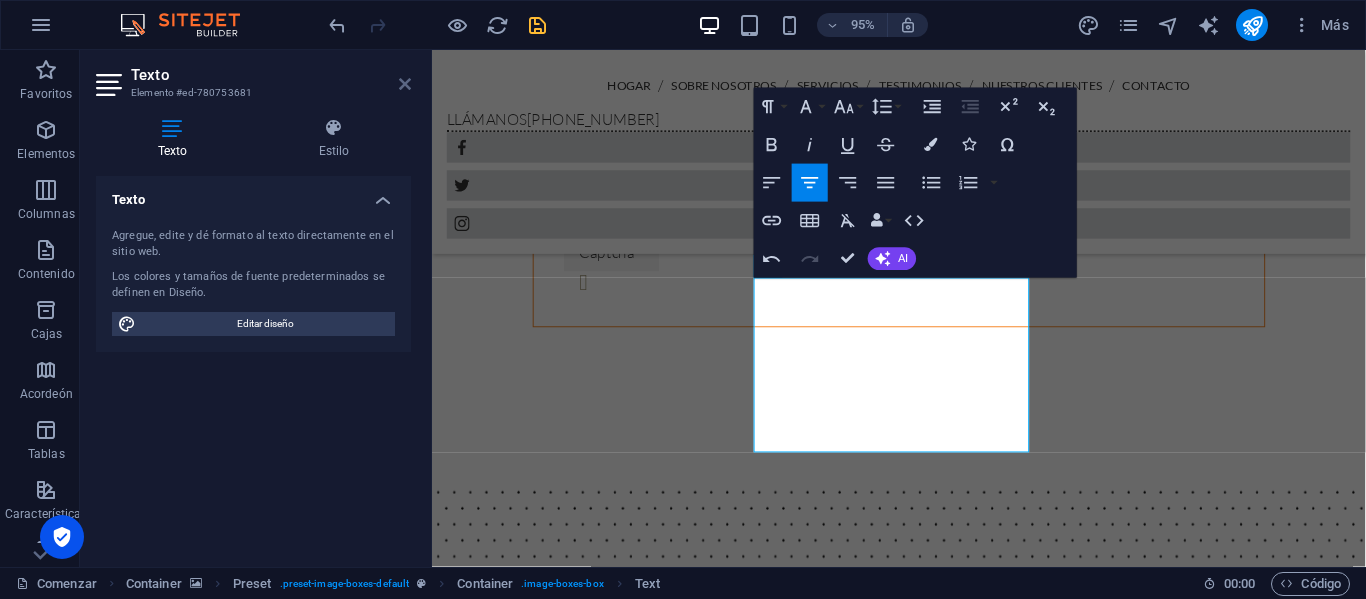 click at bounding box center (405, 84) 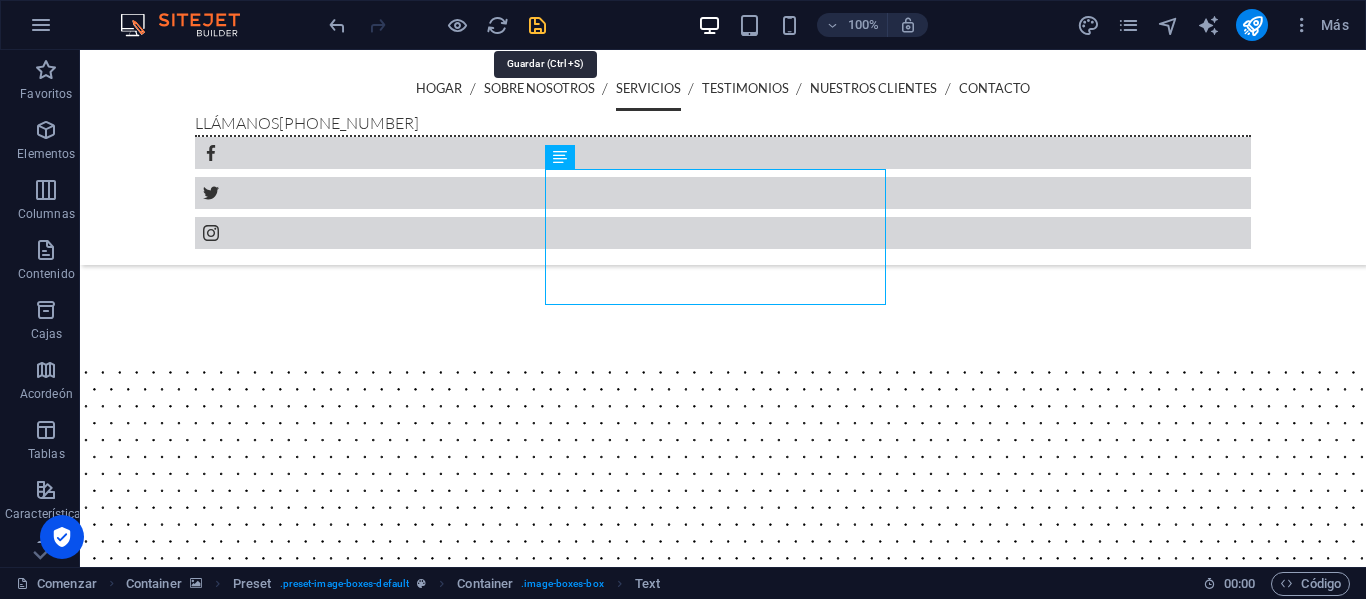 click at bounding box center [537, 25] 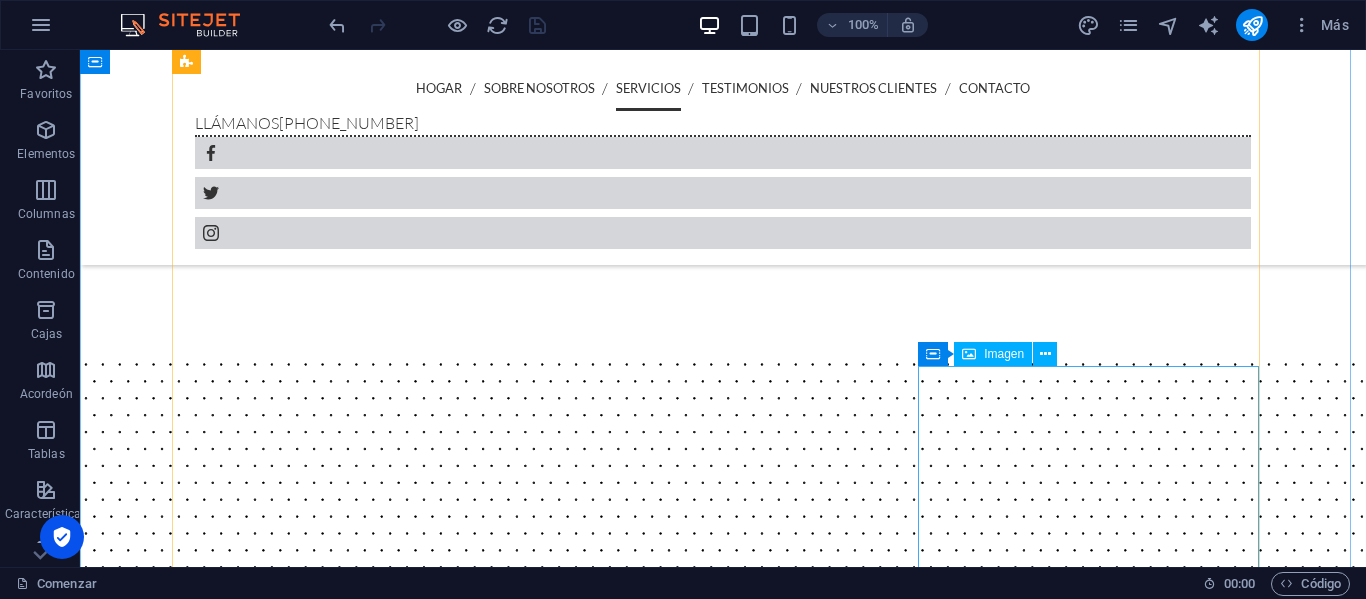 scroll, scrollTop: 2723, scrollLeft: 0, axis: vertical 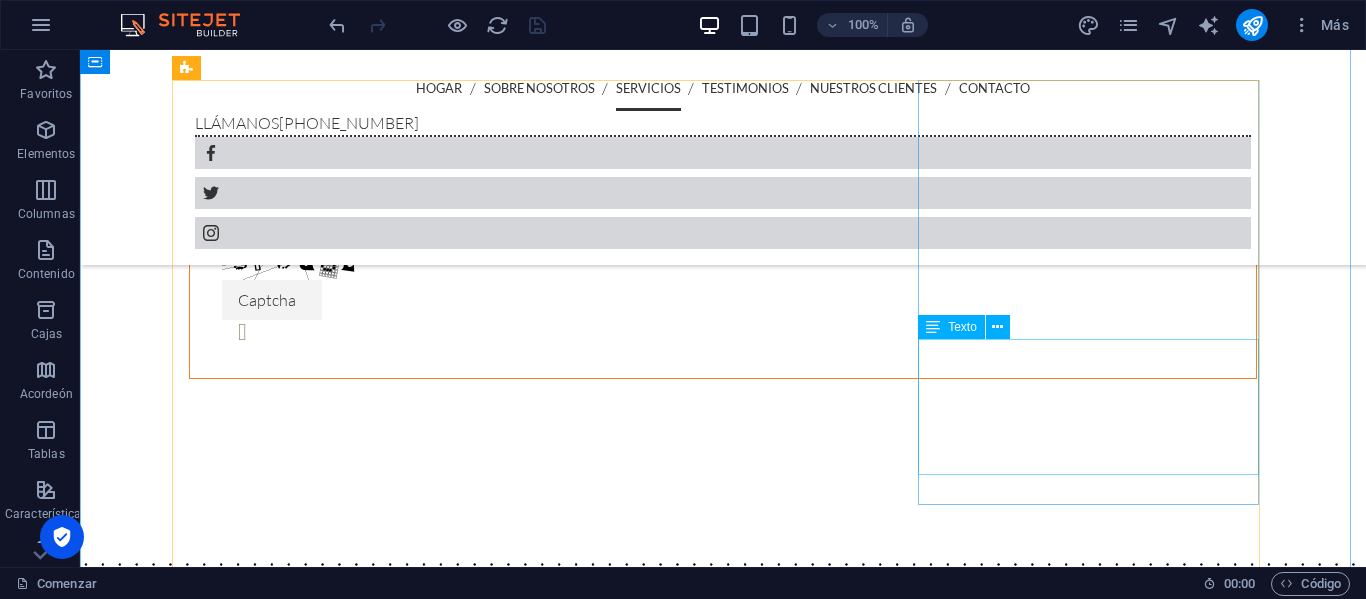 click on "Lorem ipsum dolor sit amet, consetetur sadipscing elitr, sed diam nonumy eirmod tempor invidunt ut labore et dolore magna aliquyam erat, sed diam voluptua. At vero eos et accusam et [PERSON_NAME] duo [PERSON_NAME] et ea rebum." at bounding box center [723, 4334] 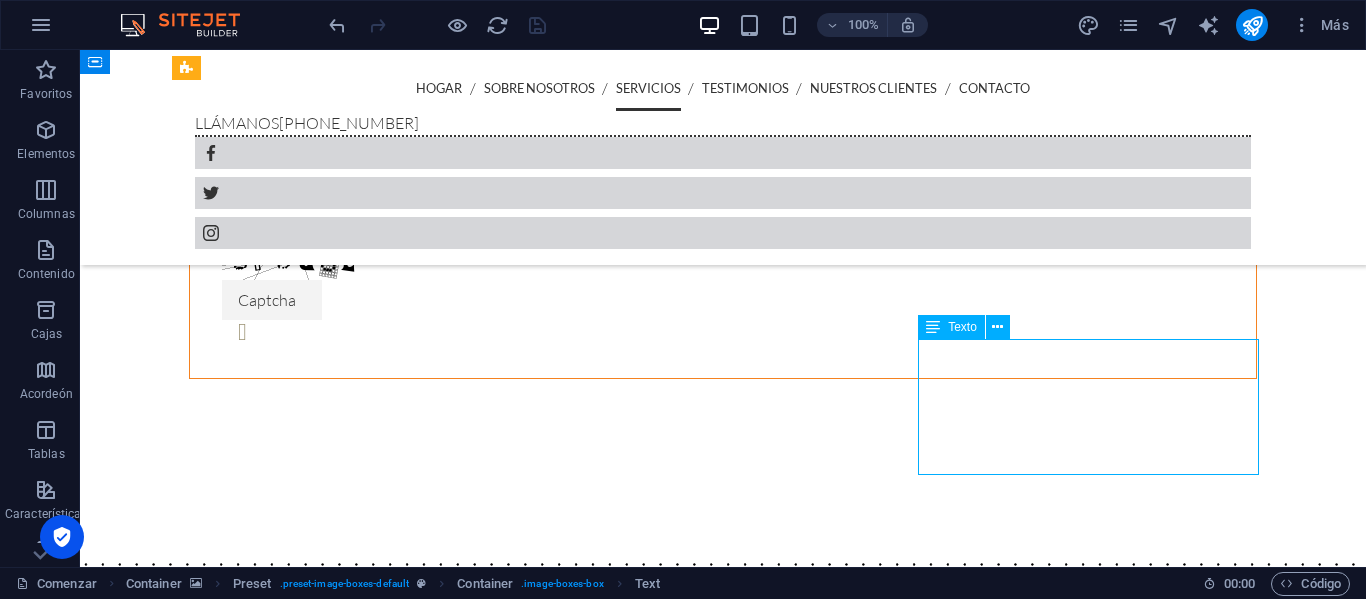 click on "Lorem ipsum dolor sit amet, consetetur sadipscing elitr, sed diam nonumy eirmod tempor invidunt ut labore et dolore magna aliquyam erat, sed diam voluptua. At vero eos et accusam et [PERSON_NAME] duo [PERSON_NAME] et ea rebum." at bounding box center [723, 4334] 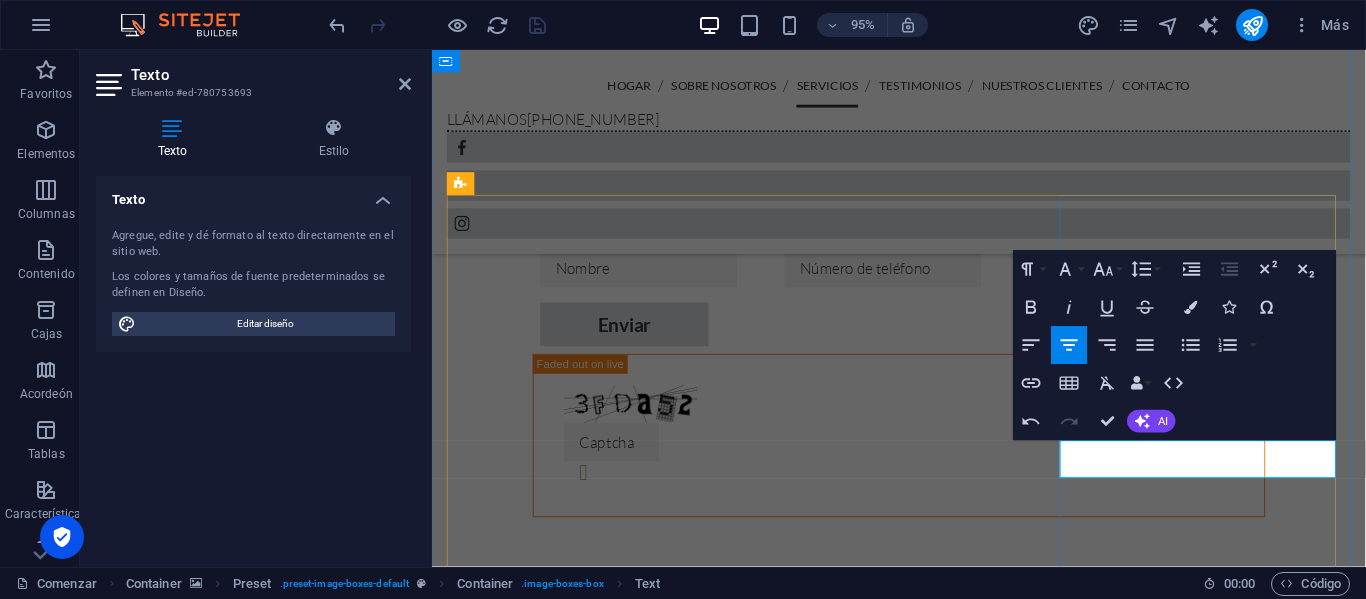 type 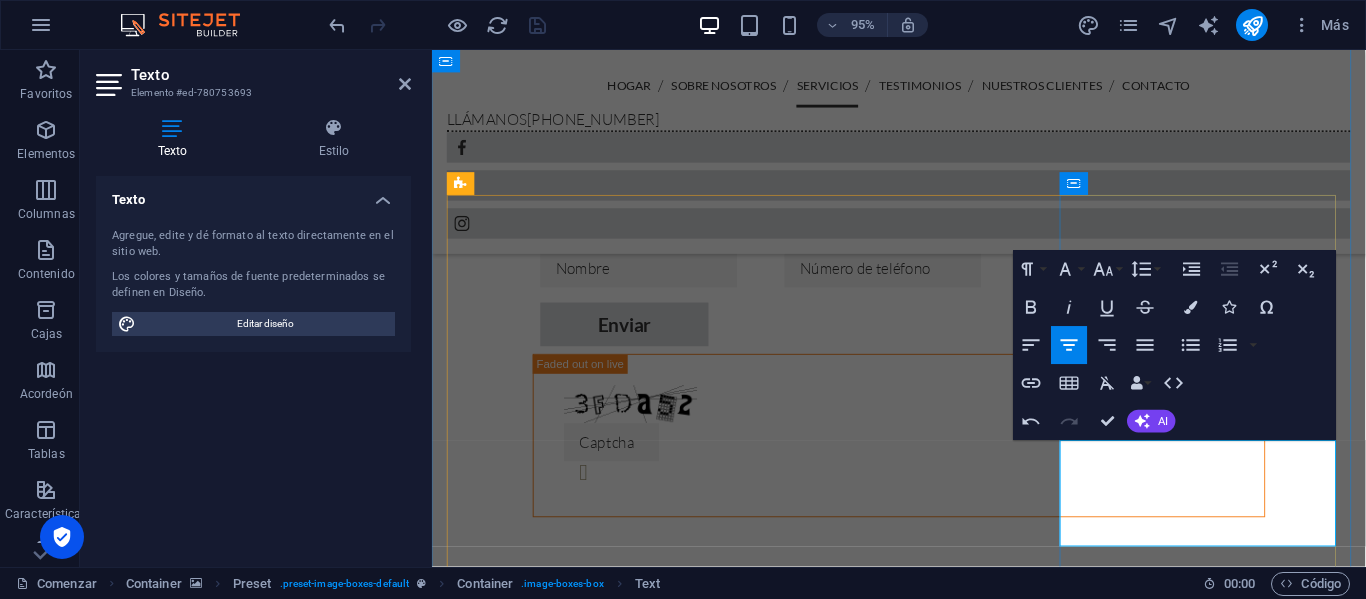 click on "Es un proceso técnico que requiere un diagnostico preciso, procedimientos seguros y piezas de respuesto adecuadas." at bounding box center [924, 4265] 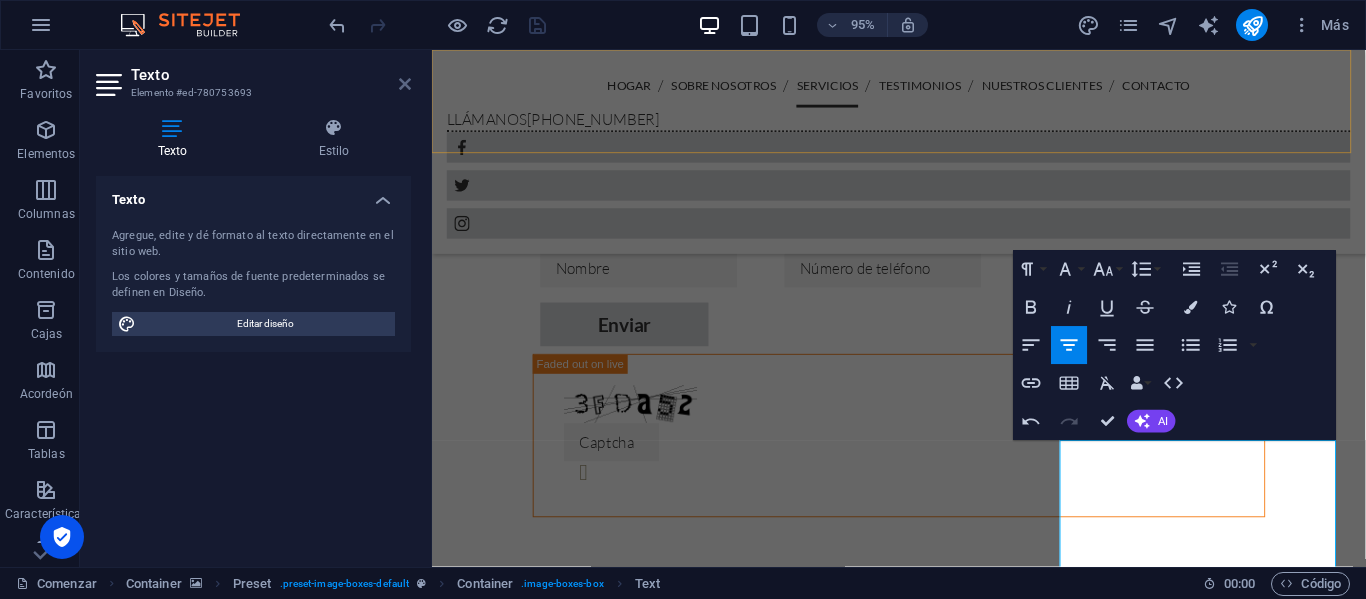 click at bounding box center [405, 84] 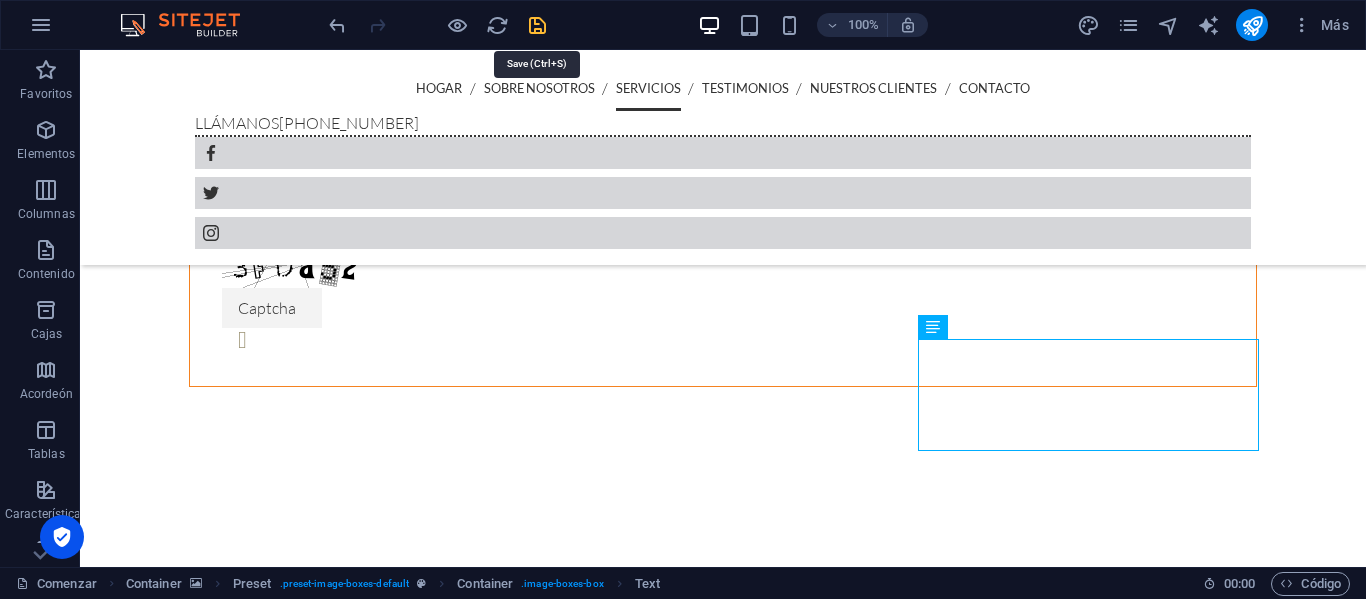click at bounding box center (537, 25) 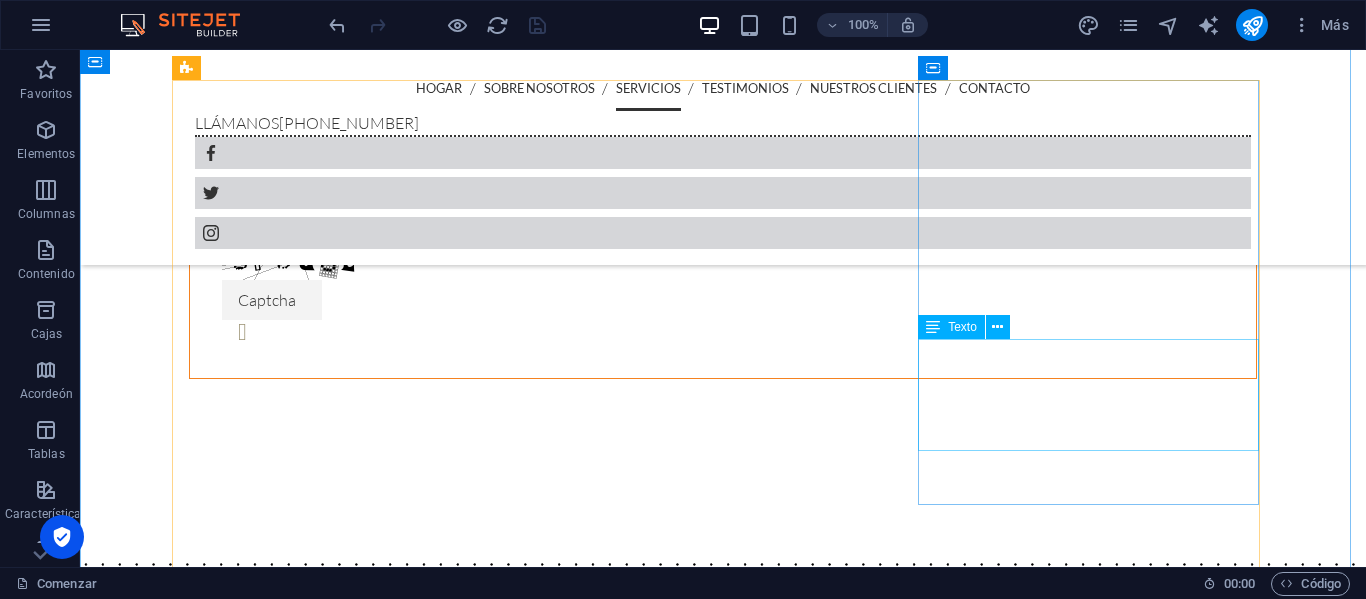 click on "La reparación de equipos de bombas es un proceso técnico que requiere un diagnóstico preciso, procedimientos seguros y piezas de respuesto adecuadas." at bounding box center [723, 4322] 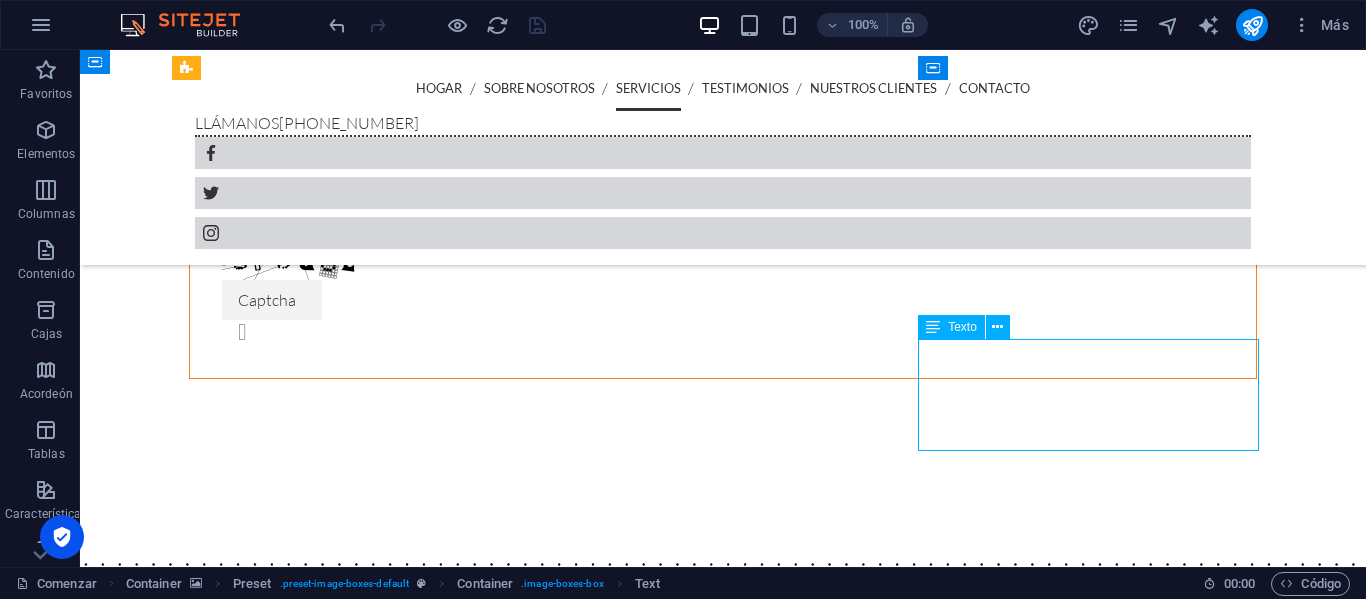 click on "La reparación de equipos de bombas es un proceso técnico que requiere un diagnóstico preciso, procedimientos seguros y piezas de respuesto adecuadas." at bounding box center (723, 4322) 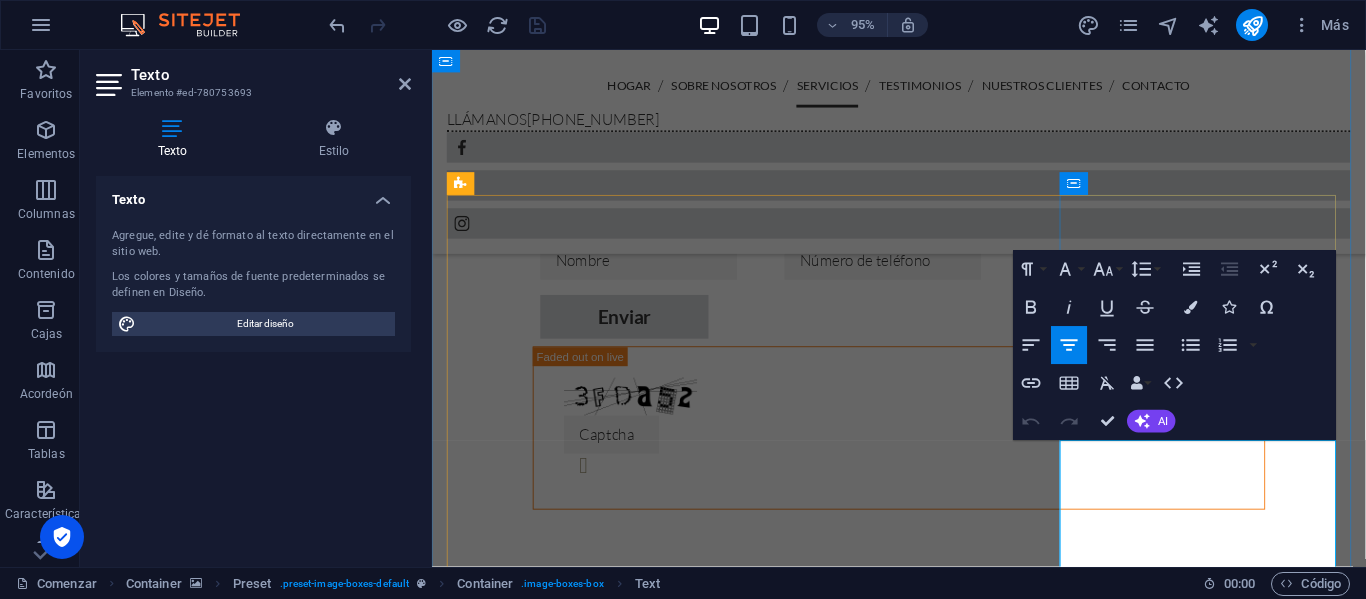 drag, startPoint x: 1282, startPoint y: 569, endPoint x: 1318, endPoint y: 569, distance: 36 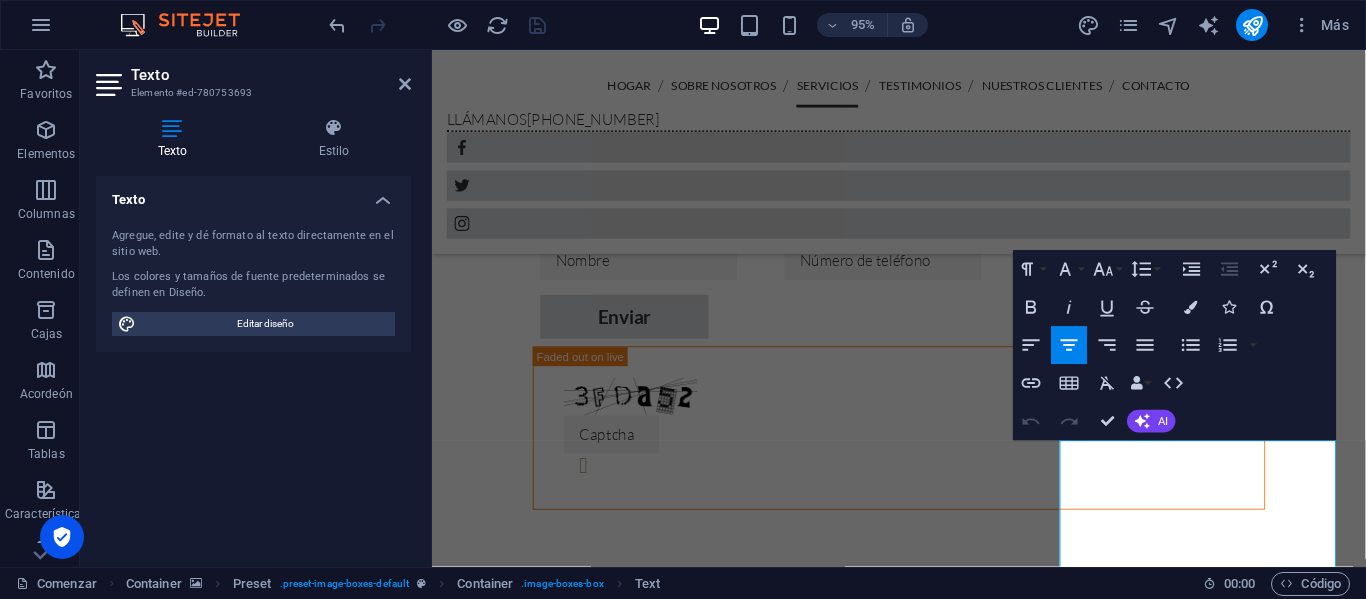 type 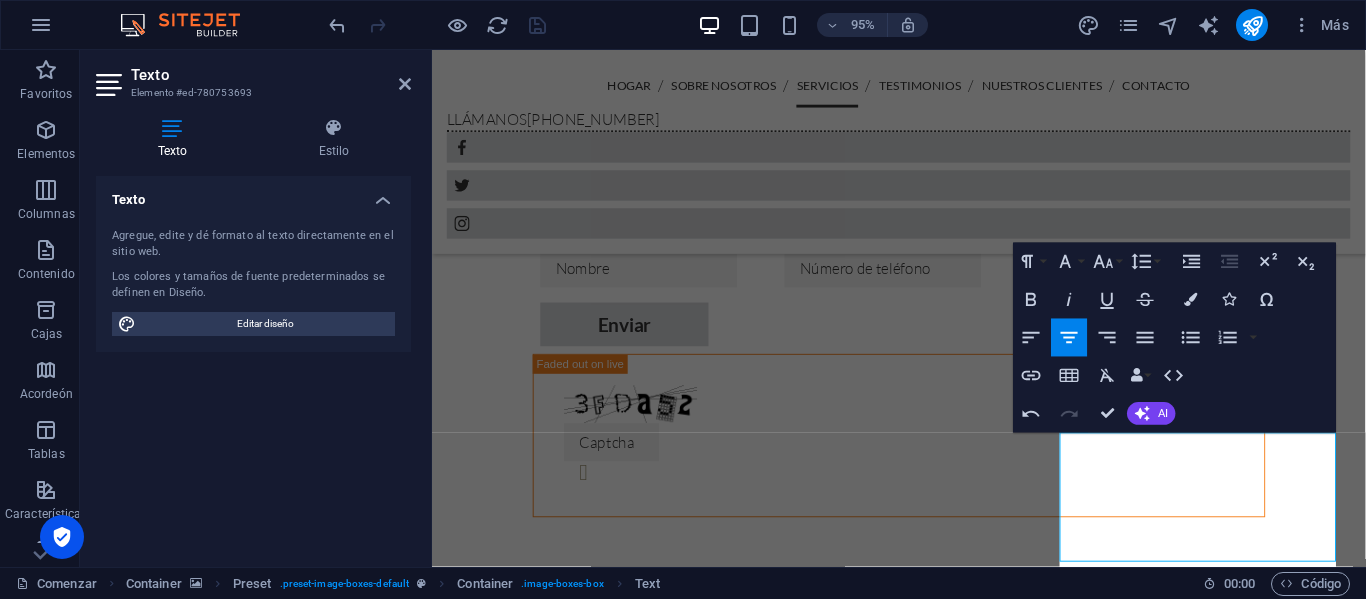 scroll, scrollTop: 2731, scrollLeft: 0, axis: vertical 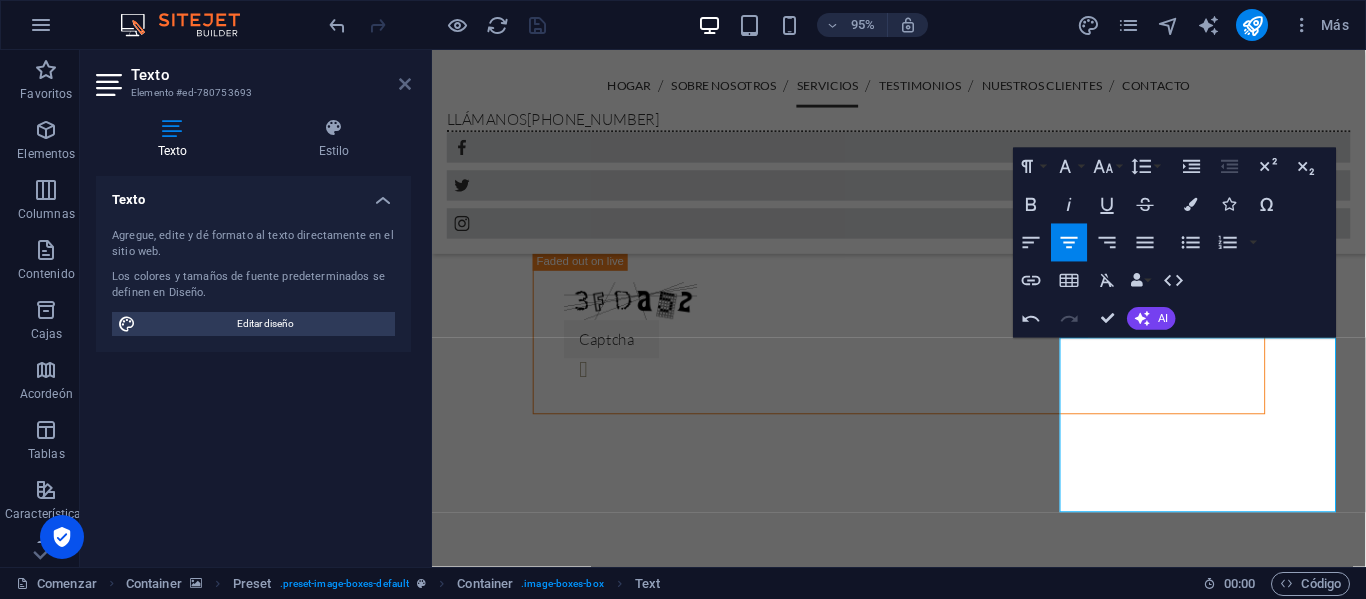 click at bounding box center (405, 84) 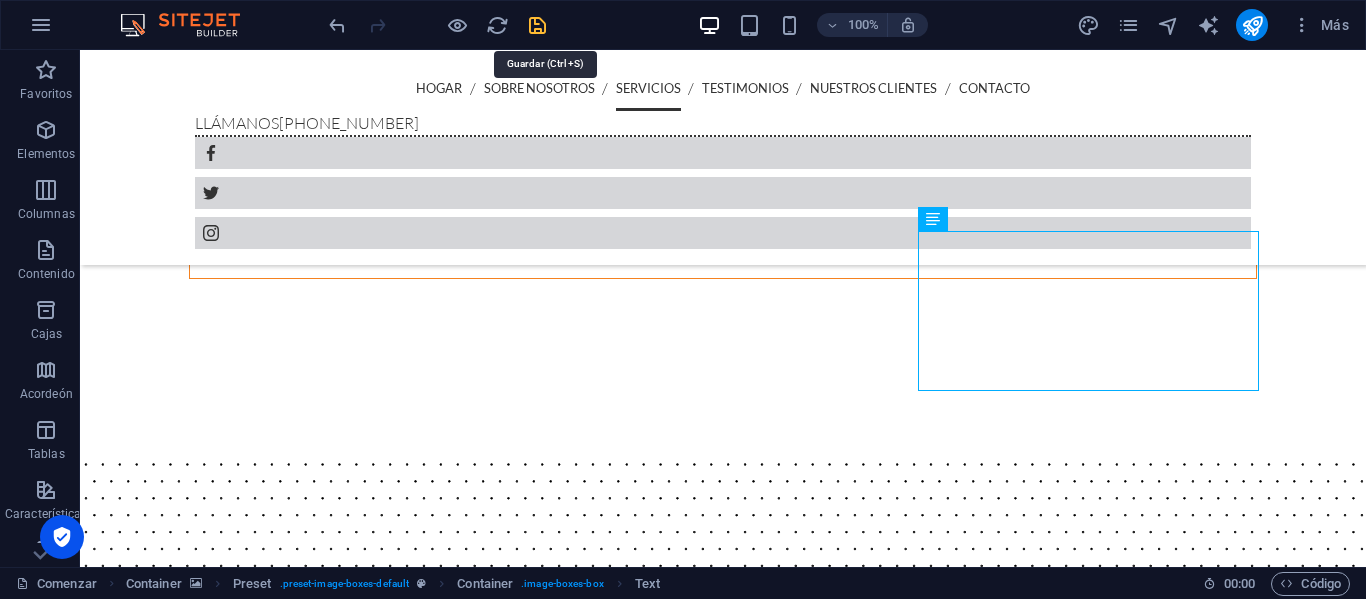 click at bounding box center (537, 25) 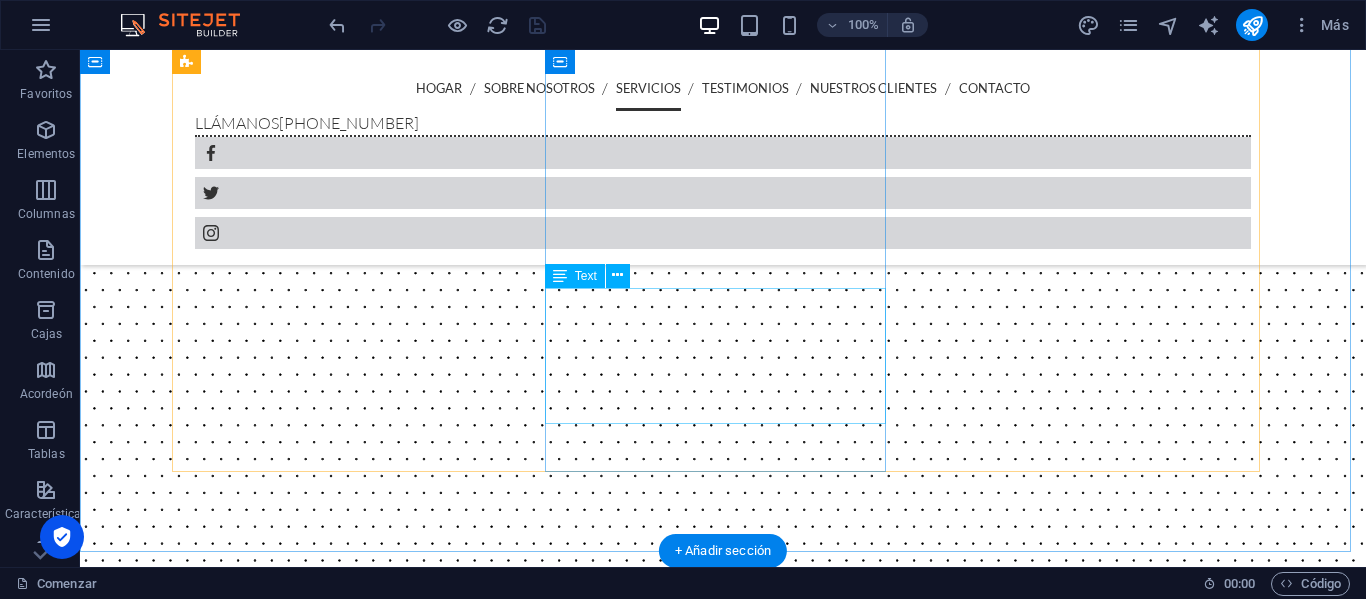 scroll, scrollTop: 3231, scrollLeft: 0, axis: vertical 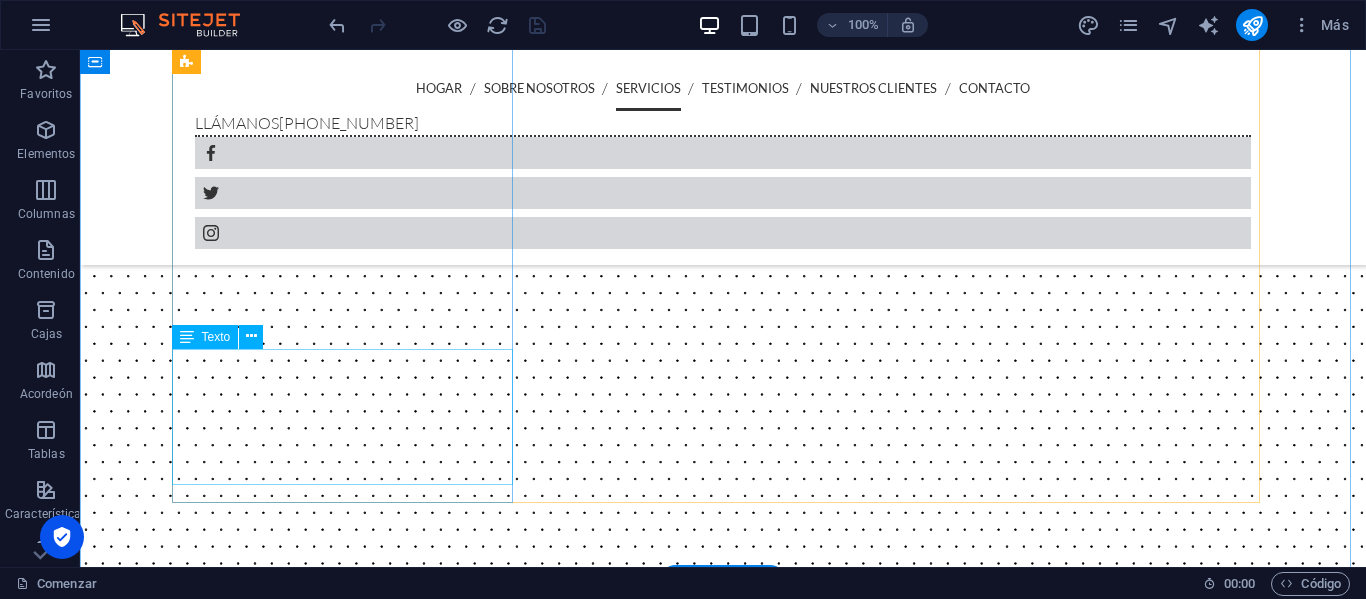 click on "Lorem ipsum dolor sit amet, consetetur sadipscing elitr, sed diam nonumy eirmod tempor invidunt ut labore et dolore magna aliquyam erat, sed diam voluptua. At vero eos et accusam et [PERSON_NAME] duo [PERSON_NAME] et ea rebum." at bounding box center (723, 4632) 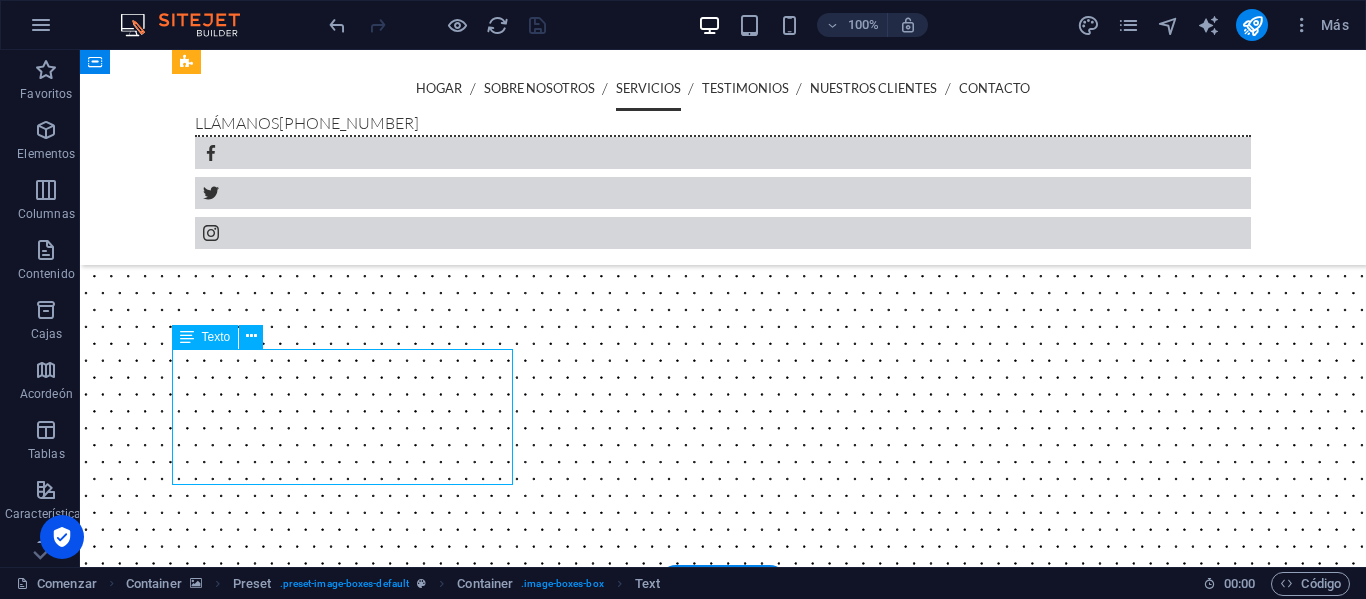 click on "Lorem ipsum dolor sit amet, consetetur sadipscing elitr, sed diam nonumy eirmod tempor invidunt ut labore et dolore magna aliquyam erat, sed diam voluptua. At vero eos et accusam et [PERSON_NAME] duo [PERSON_NAME] et ea rebum." at bounding box center [723, 4632] 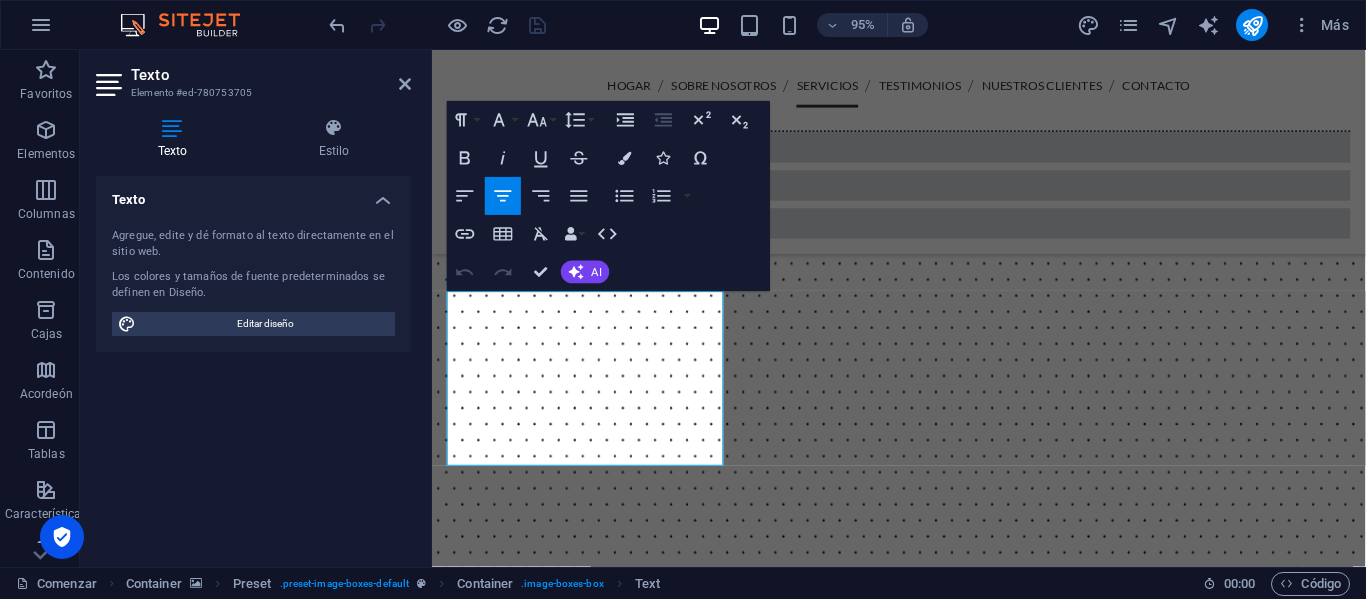 scroll, scrollTop: 3431, scrollLeft: 0, axis: vertical 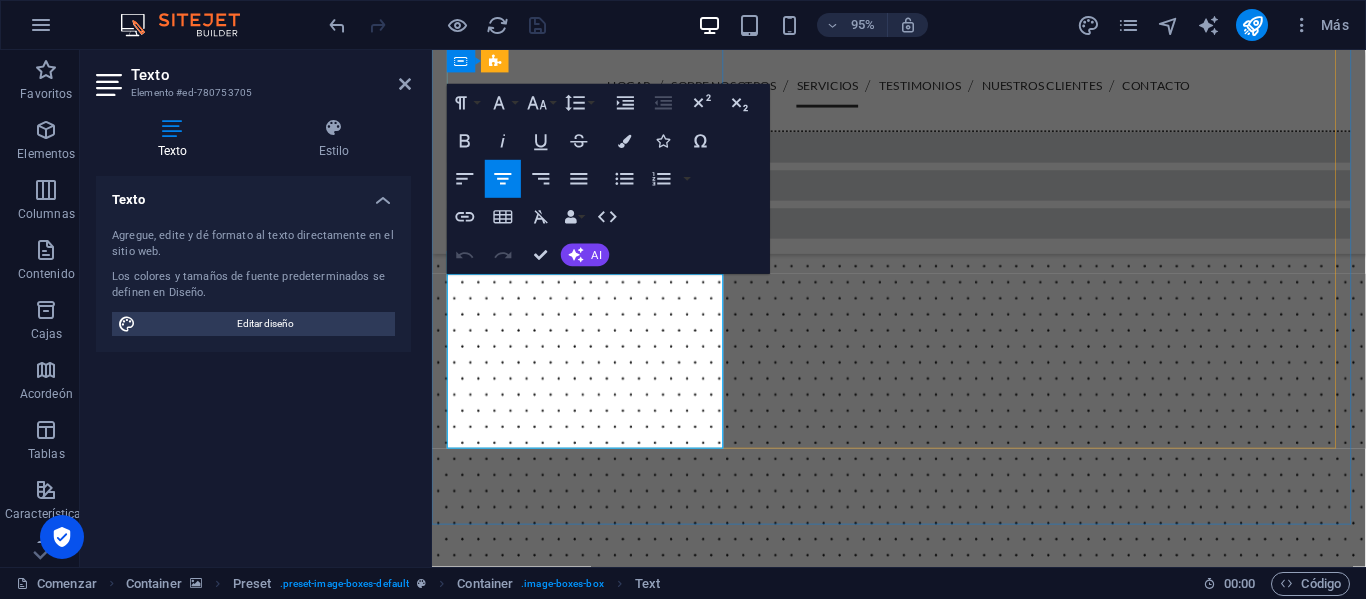 drag, startPoint x: 610, startPoint y: 442, endPoint x: 485, endPoint y: 306, distance: 184.7187 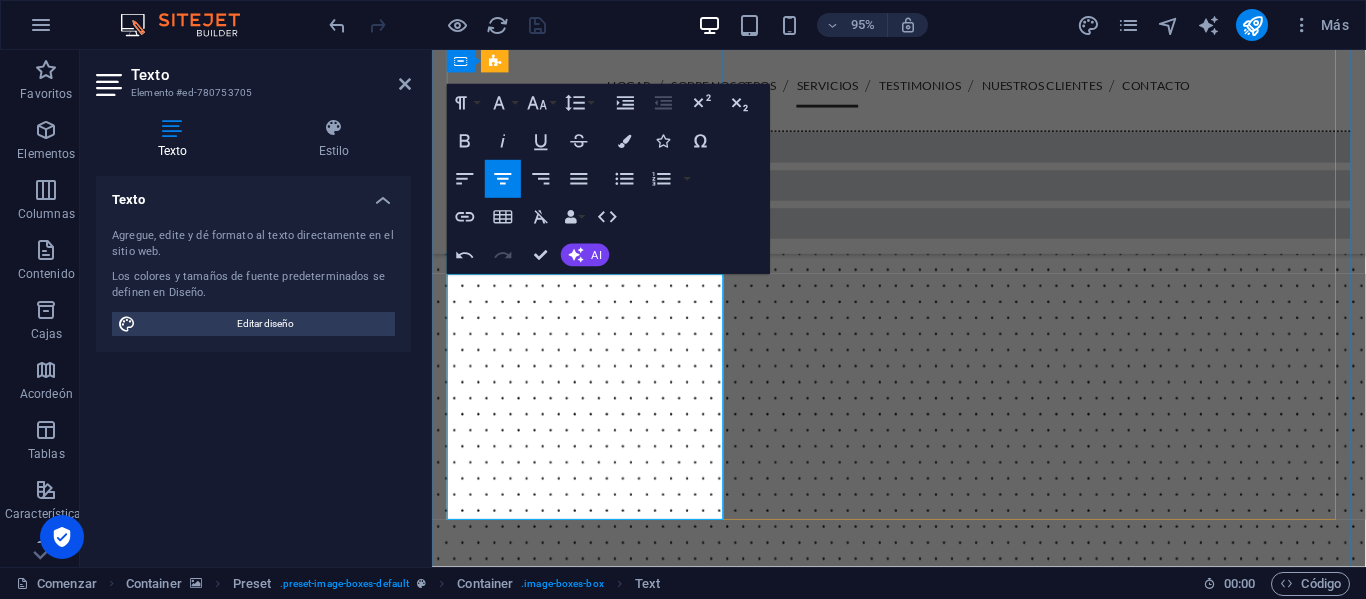 click on "El mantenimiento de los [PERSON_NAME] eyectores de agua  implica la limpieza regular, la revisión de la bomba y el sistema eléctrico, y la inspección de posibles fugas. .   Se recomienda una revisión anual que incluya pruebas bacteriológicas y de calidad del agua. ." at bounding box center (923, 4380) 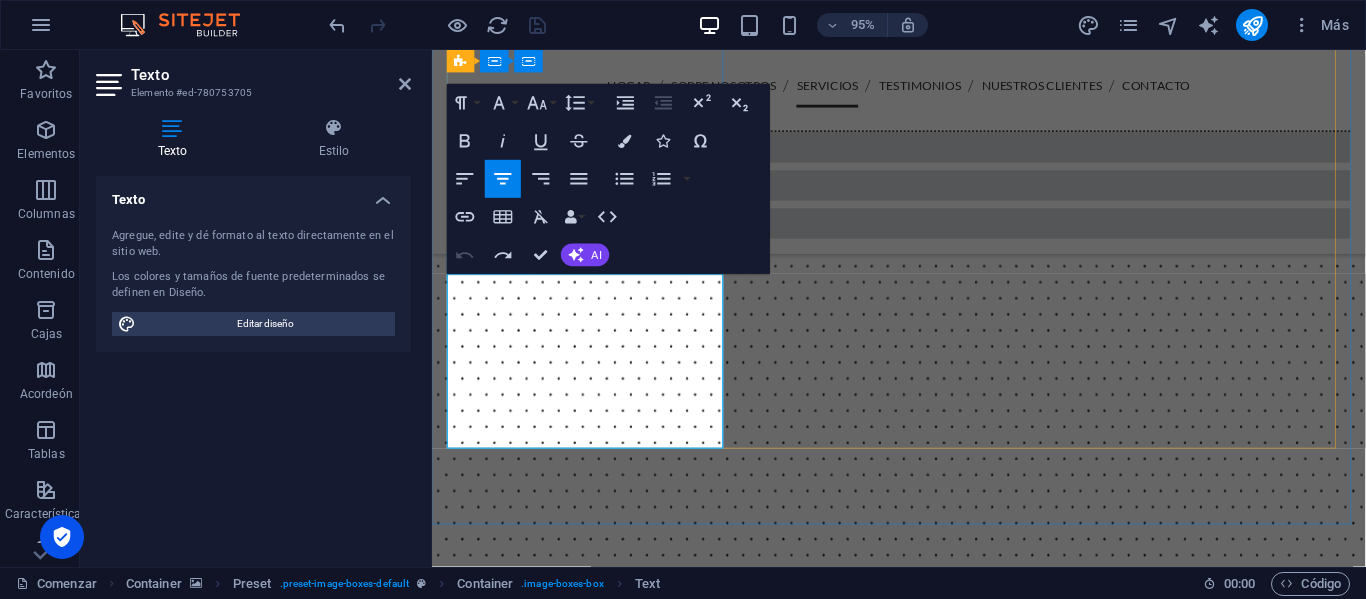 drag, startPoint x: 501, startPoint y: 302, endPoint x: 576, endPoint y: 289, distance: 76.11833 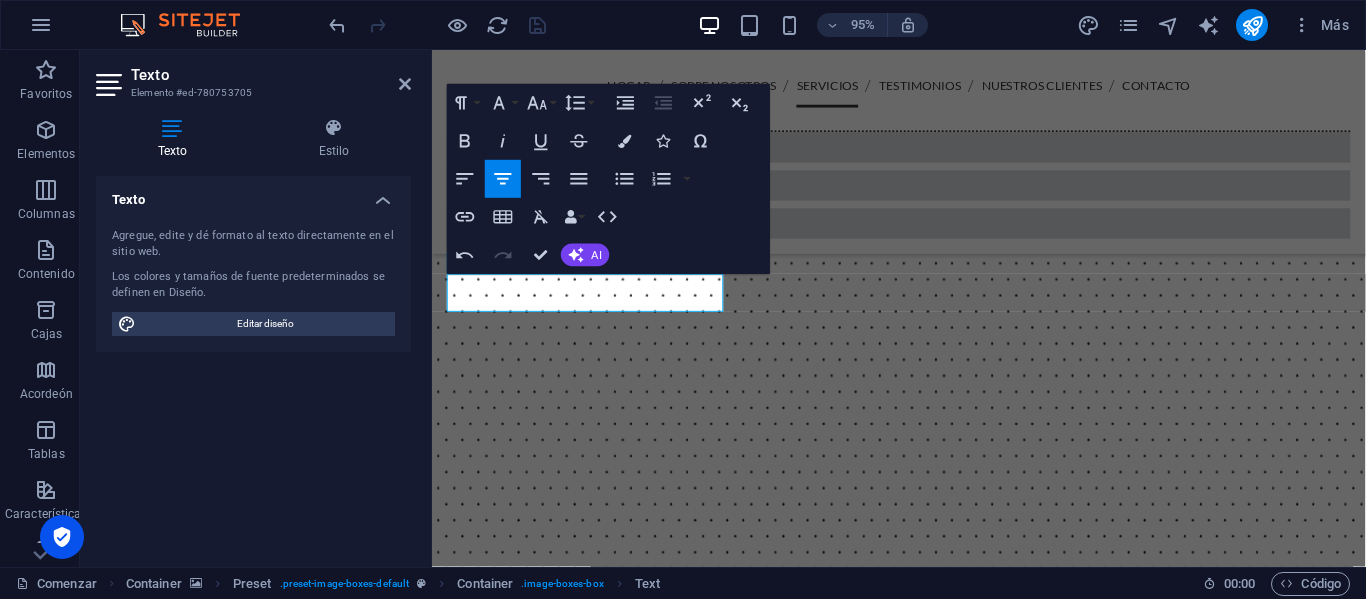 type 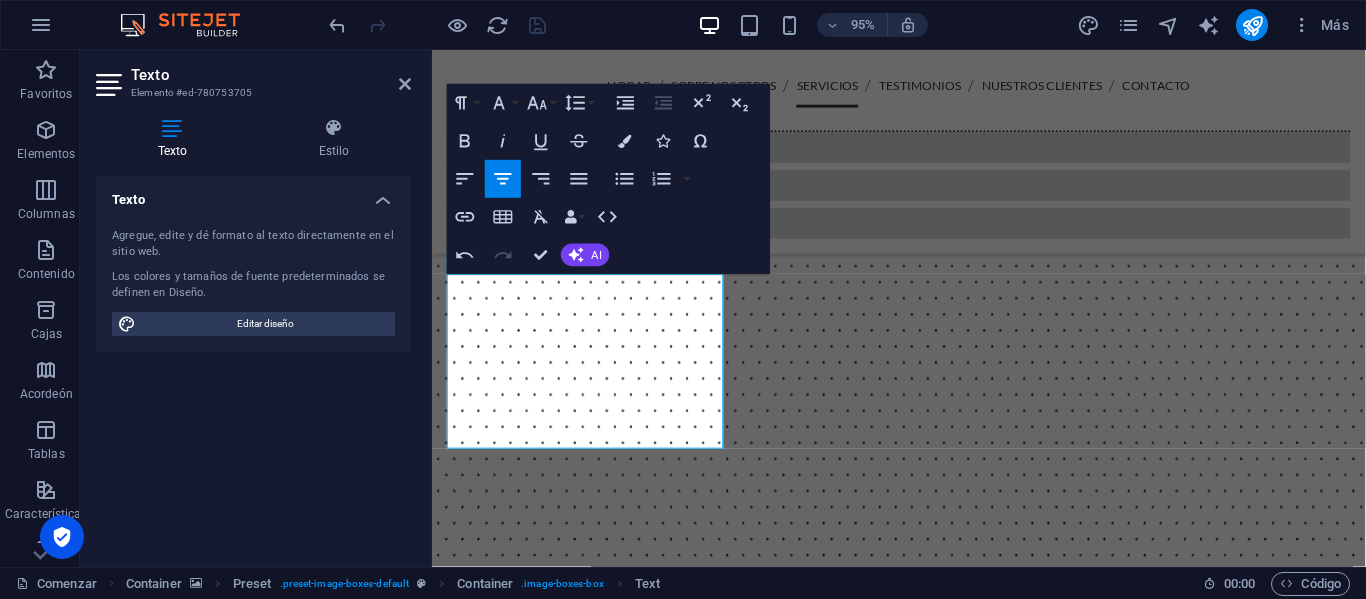 click on "Texto" at bounding box center [271, 75] 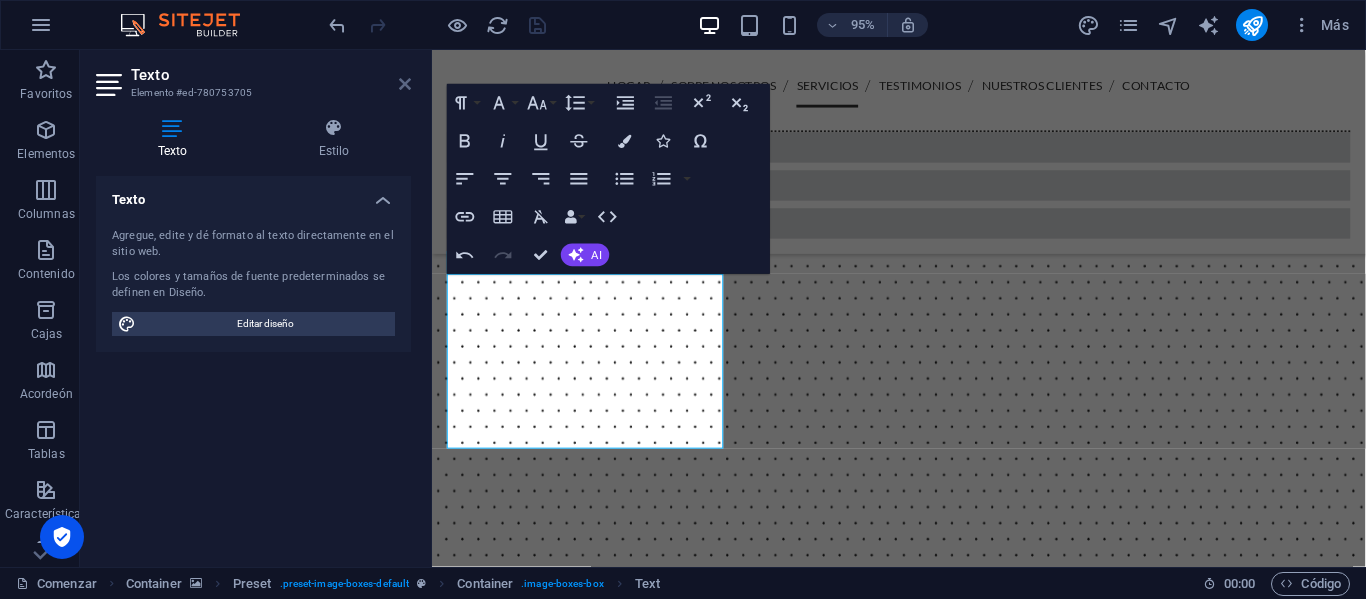 click at bounding box center [405, 84] 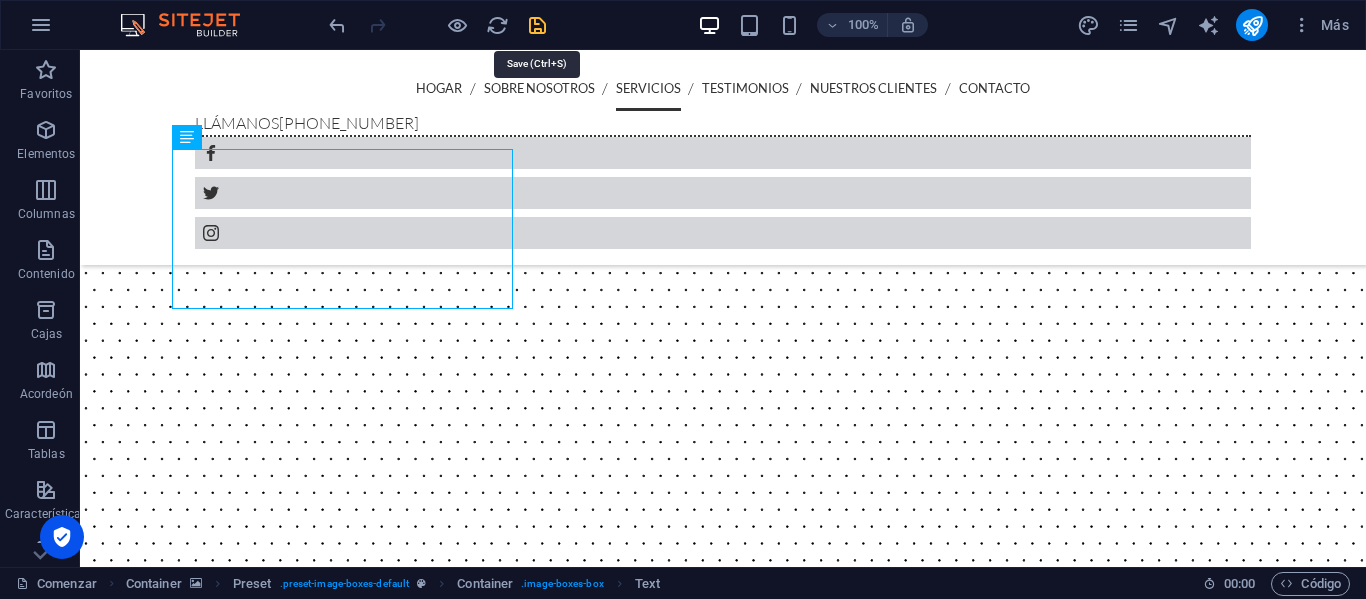 click at bounding box center [537, 25] 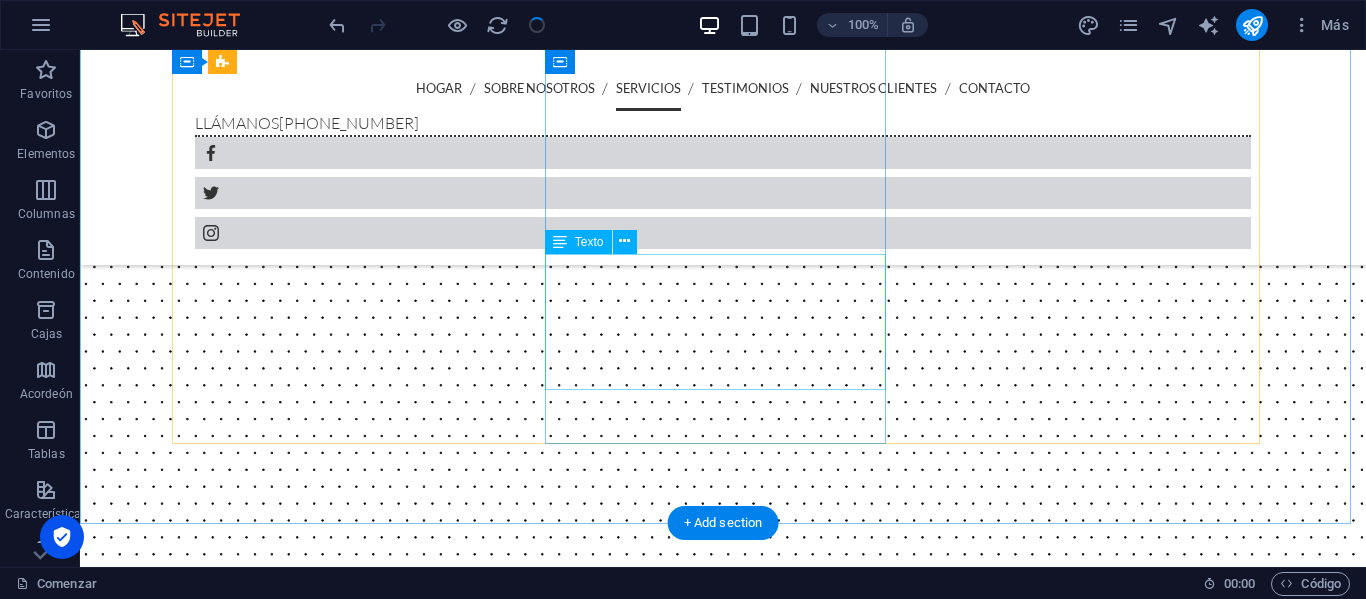 scroll, scrollTop: 3231, scrollLeft: 0, axis: vertical 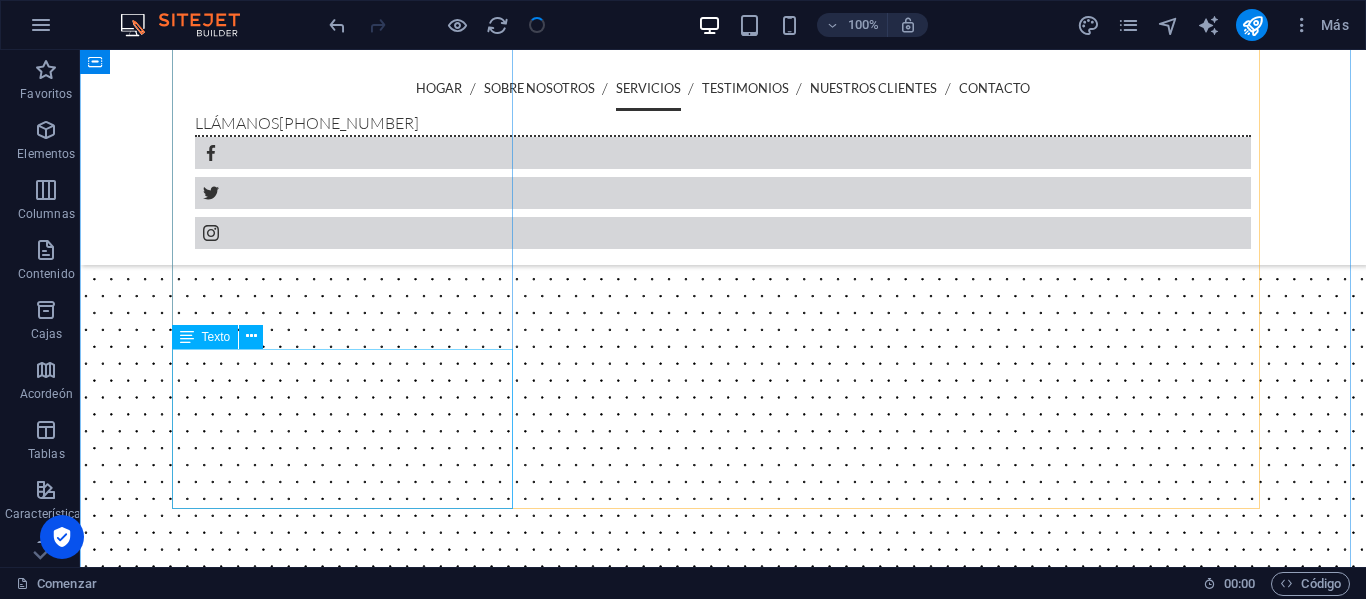 click on "El mantenimiento de los [PERSON_NAME] eyectores de agua implica la limpieza regular, la revisión de la Bomba y el sistema eléctrico, y la inspección de posibles fugas. Se recomienda una revisión anual que incluya pruebas bactereológicas y de calidad del agua." at bounding box center (723, 4638) 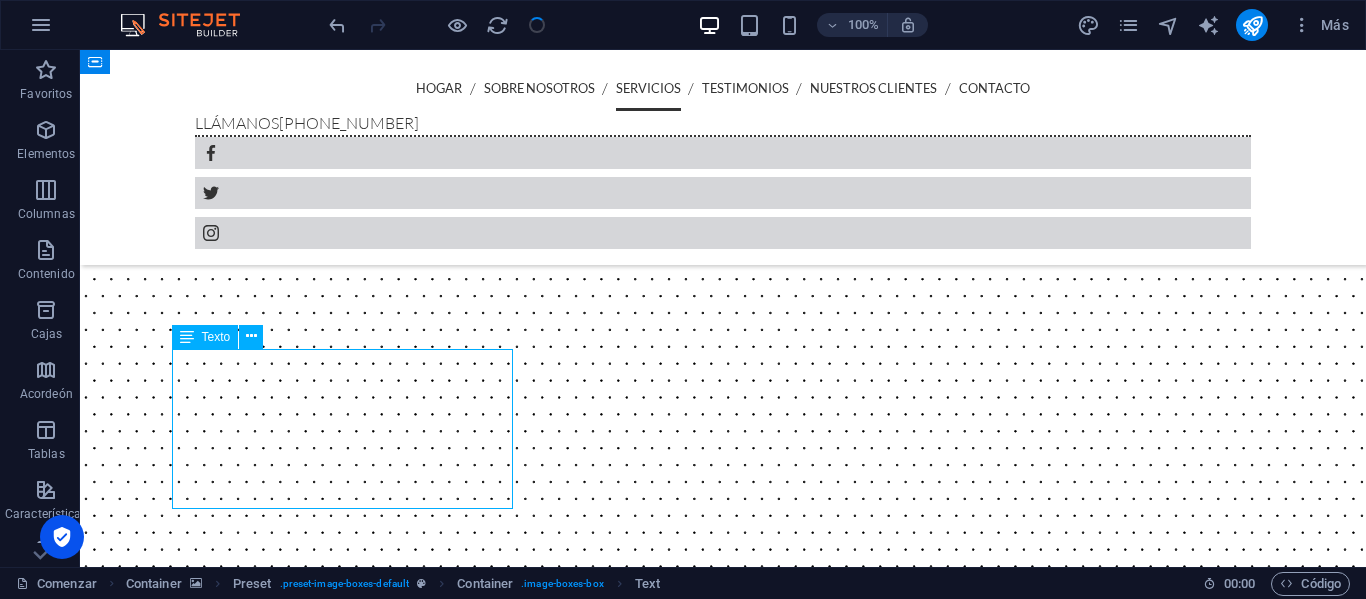 click on "El mantenimiento de los [PERSON_NAME] eyectores de agua implica la limpieza regular, la revisión de la Bomba y el sistema eléctrico, y la inspección de posibles fugas. Se recomienda una revisión anual que incluya pruebas bactereológicas y de calidad del agua." at bounding box center (723, 4638) 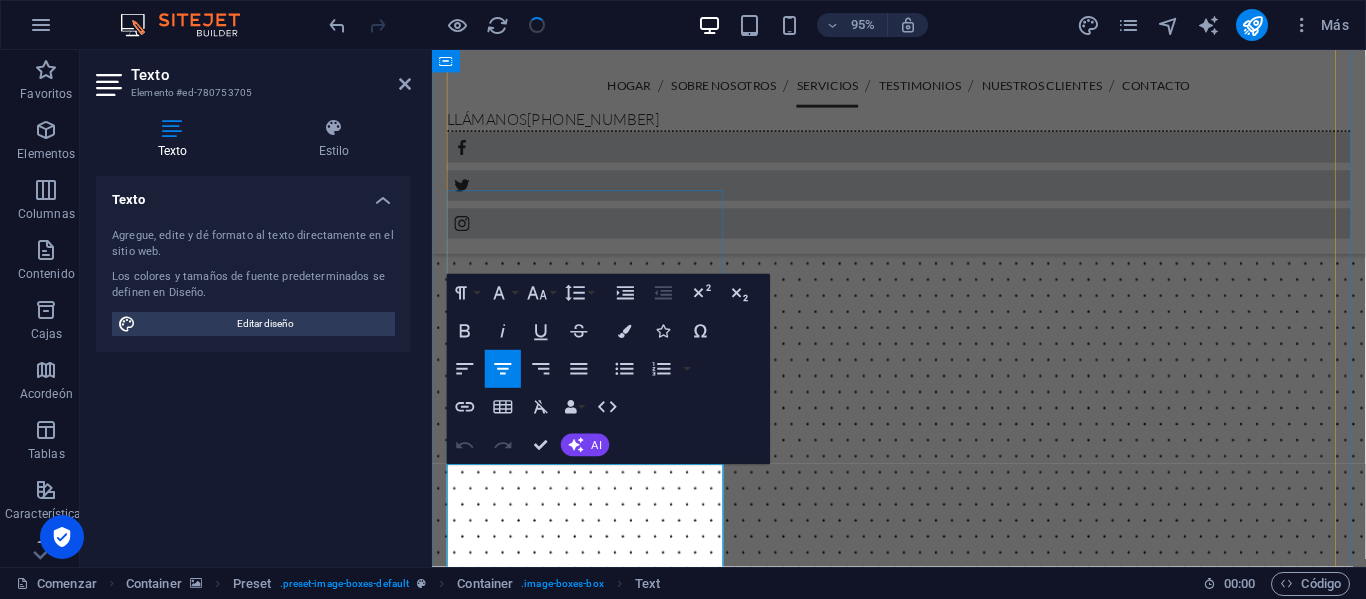 scroll, scrollTop: 3331, scrollLeft: 0, axis: vertical 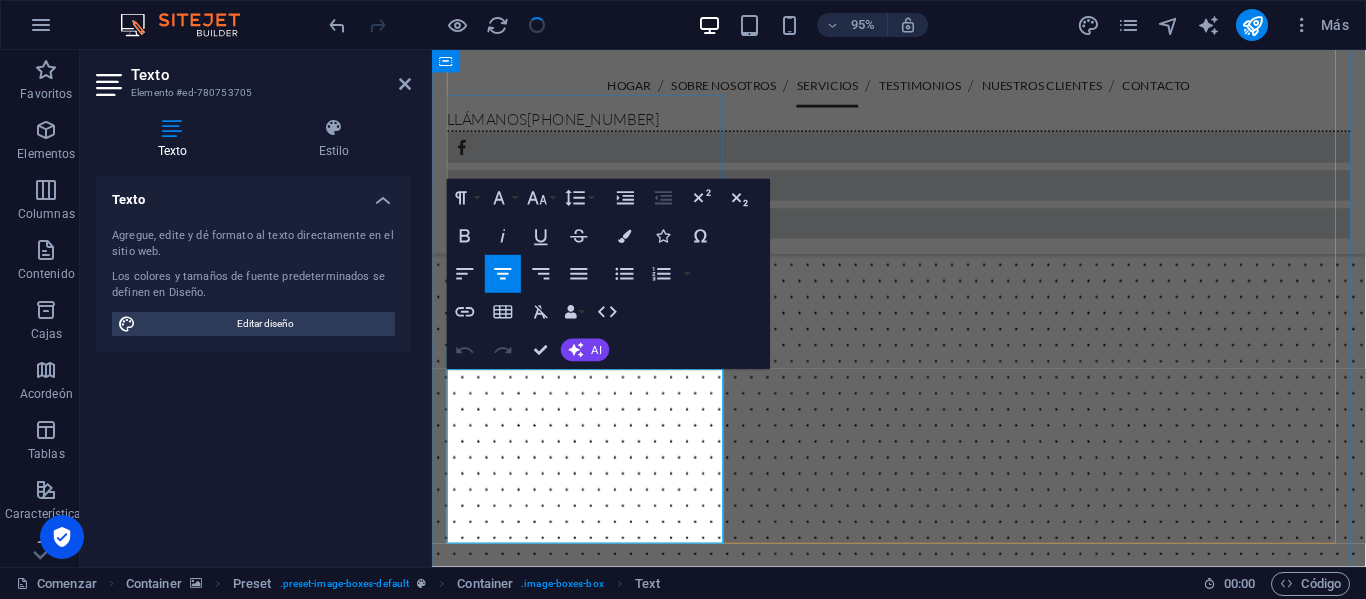 click on "El mantenimiento de los [PERSON_NAME] eyectores de agua implica la limpieza regular, la revisión de la Bomba y el sistema eléctrico, y la inspección de posibles fugas. Se recomienda una revisión anual que incluya pruebas bactereológicas y de calidad del agua." at bounding box center [923, 4389] 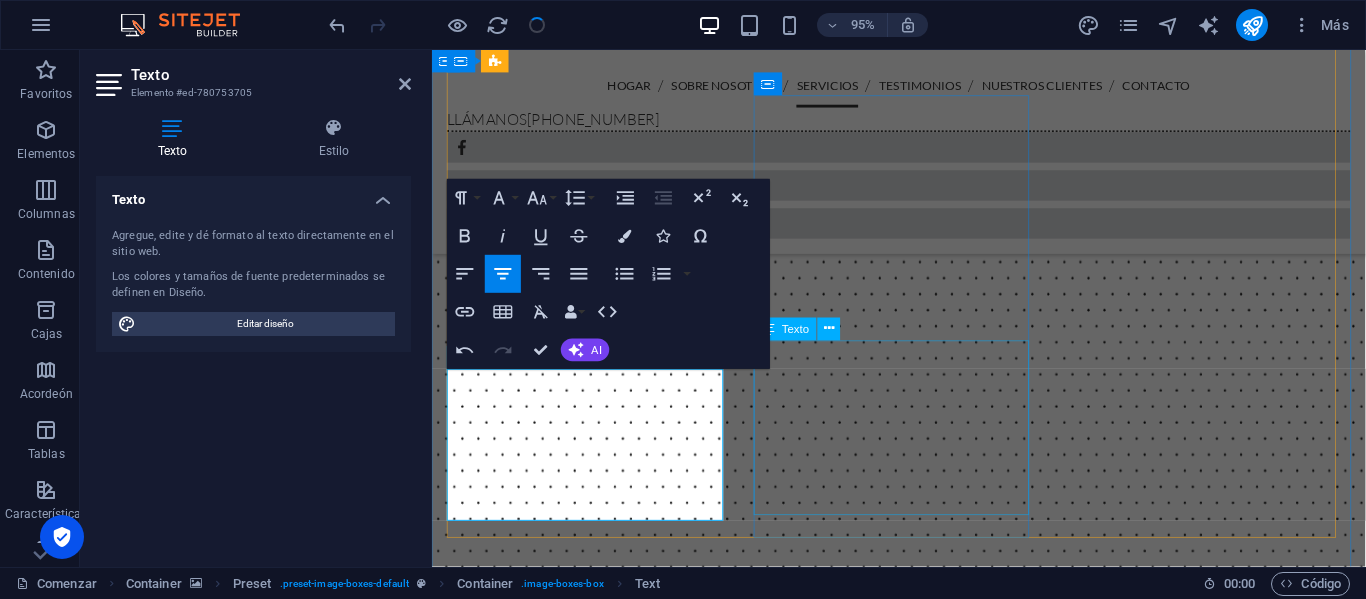 type 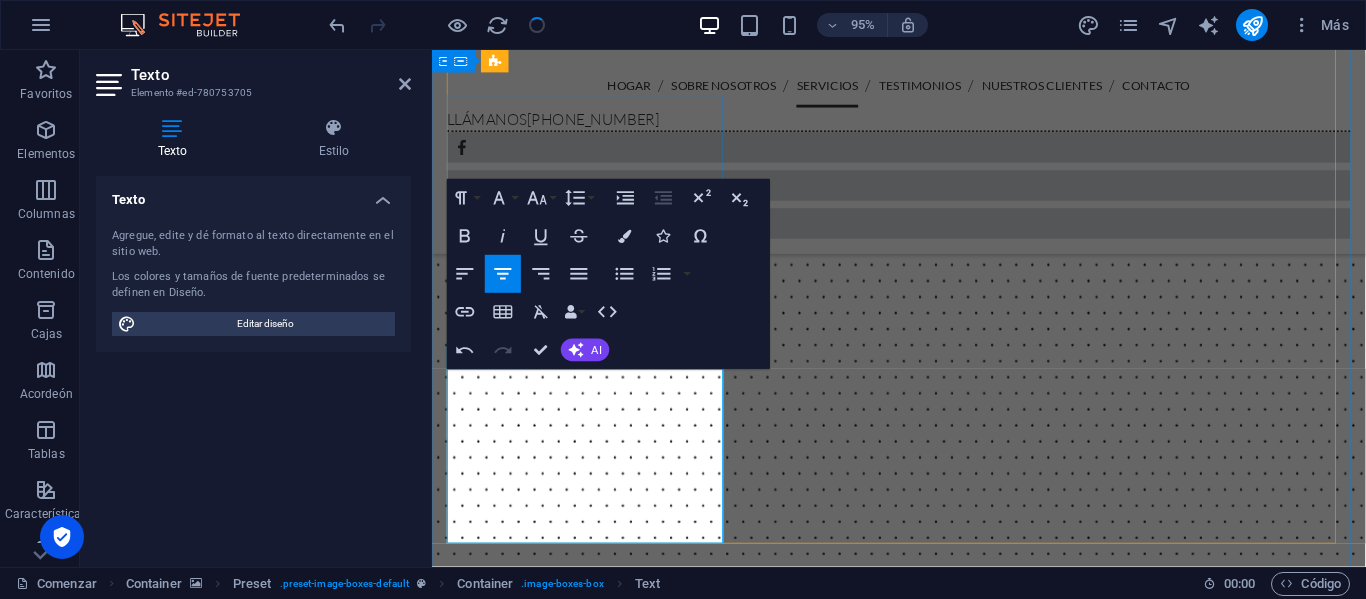 click on "El mantenimiento de los [PERSON_NAME] eyectores de agua implica la limpieza regular, la revisión de la Bomba y el sistema eléctrico, y la inspección de posibles fugas. Se recomienda una revisión anual que incluya eliminación de sedimento  ." at bounding box center (923, 4389) 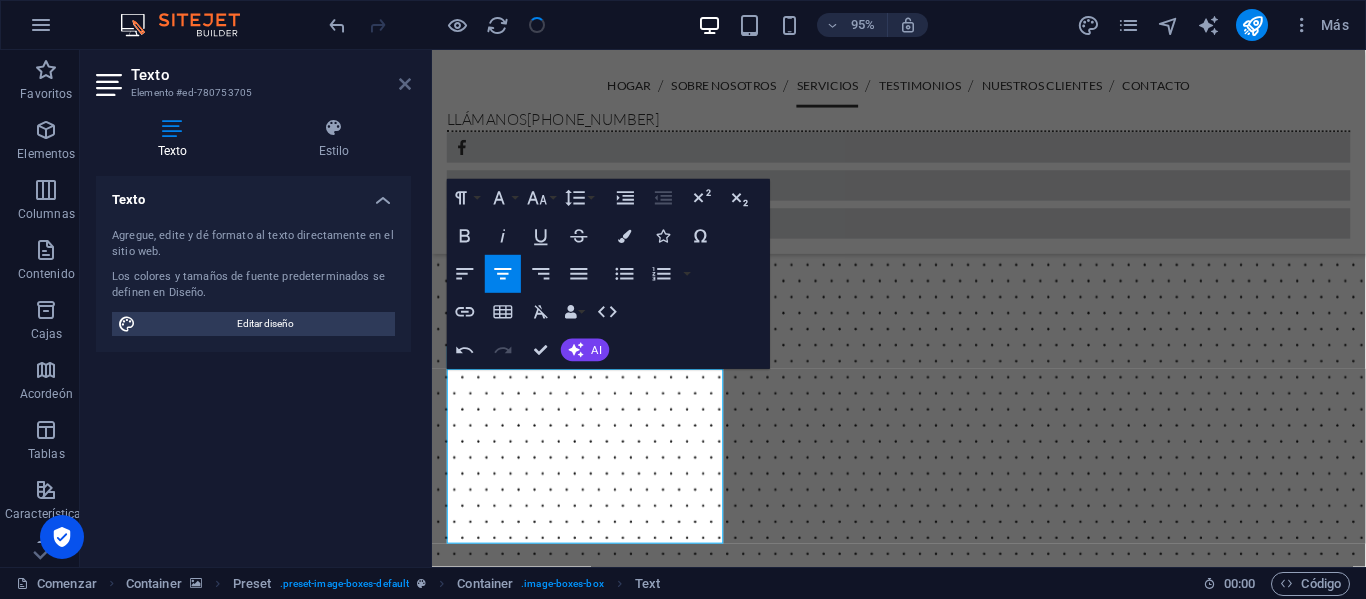 click at bounding box center (405, 84) 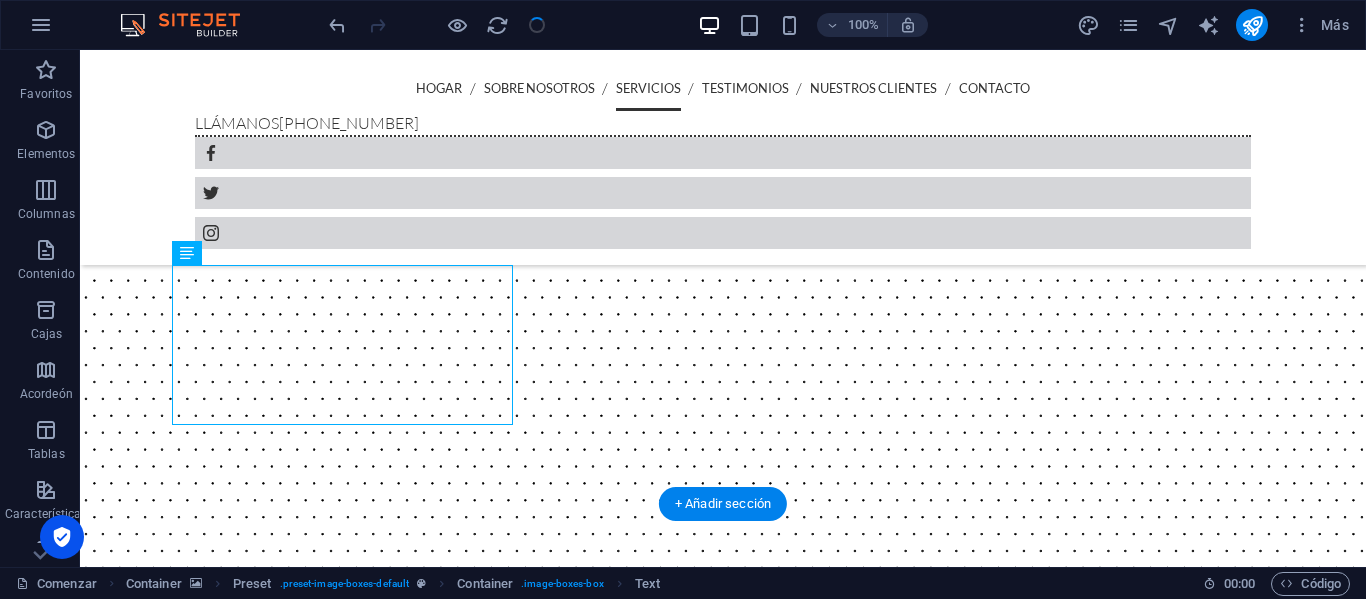 scroll, scrollTop: 3231, scrollLeft: 0, axis: vertical 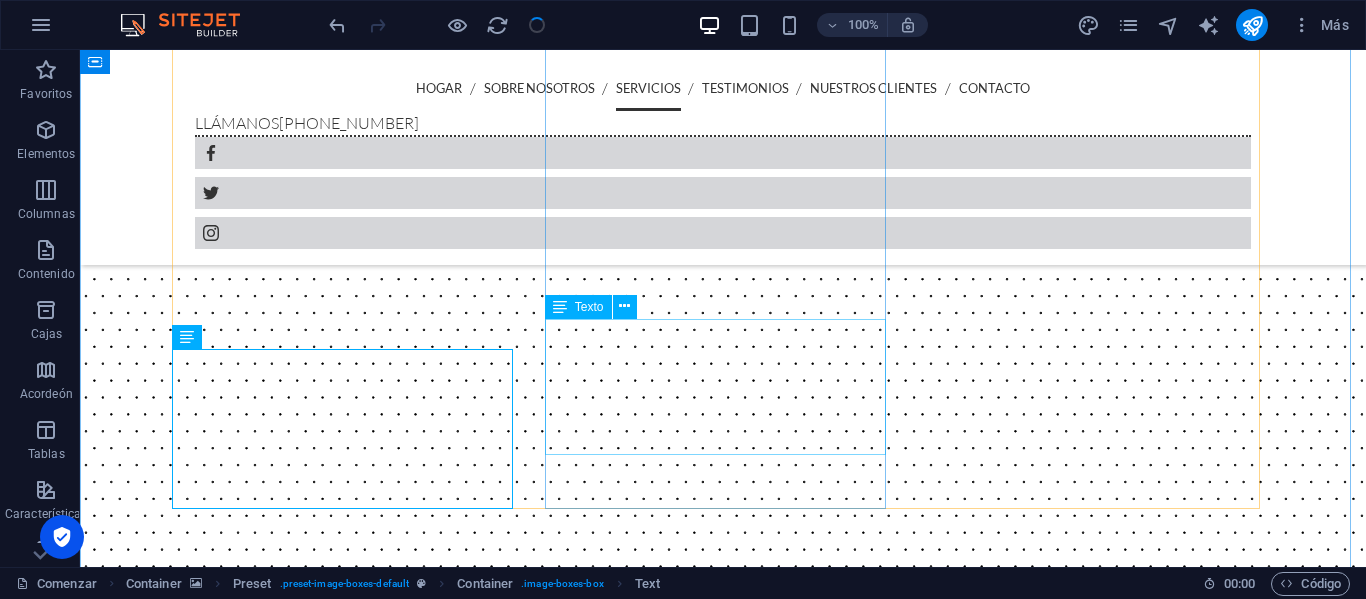 click on "Lorem ipsum dolor sit amet, consetetur sadipscing elitr, sed diam nonumy eirmod tempor invidunt ut labore et dolore magna aliquyam erat, sed diam voluptua. At vero eos et accusam et [PERSON_NAME] duo [PERSON_NAME] et ea rebum." at bounding box center (723, 5444) 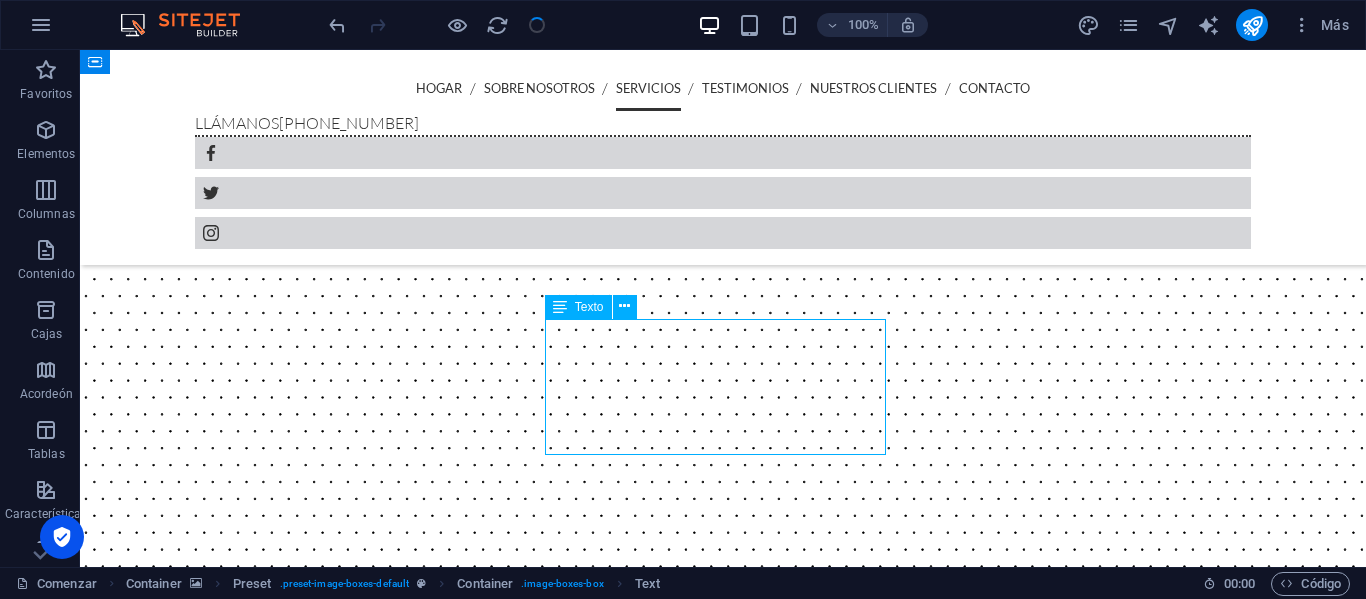 click on "Lorem ipsum dolor sit amet, consetetur sadipscing elitr, sed diam nonumy eirmod tempor invidunt ut labore et dolore magna aliquyam erat, sed diam voluptua. At vero eos et accusam et [PERSON_NAME] duo [PERSON_NAME] et ea rebum." at bounding box center [723, 5444] 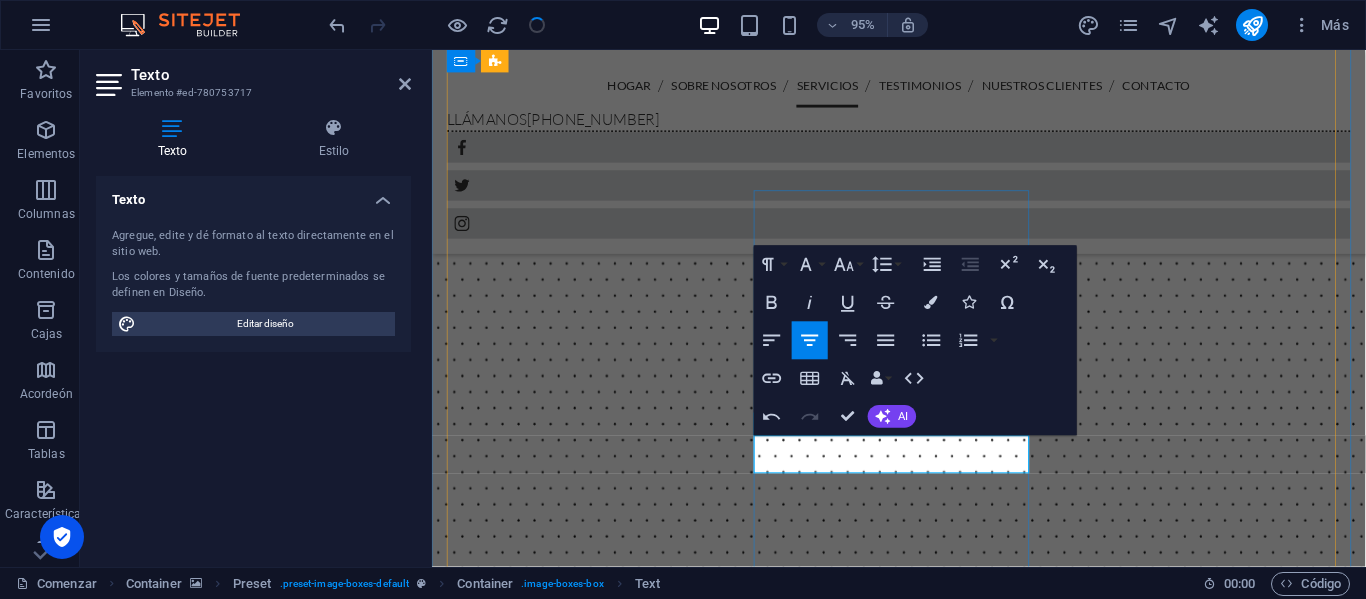 type 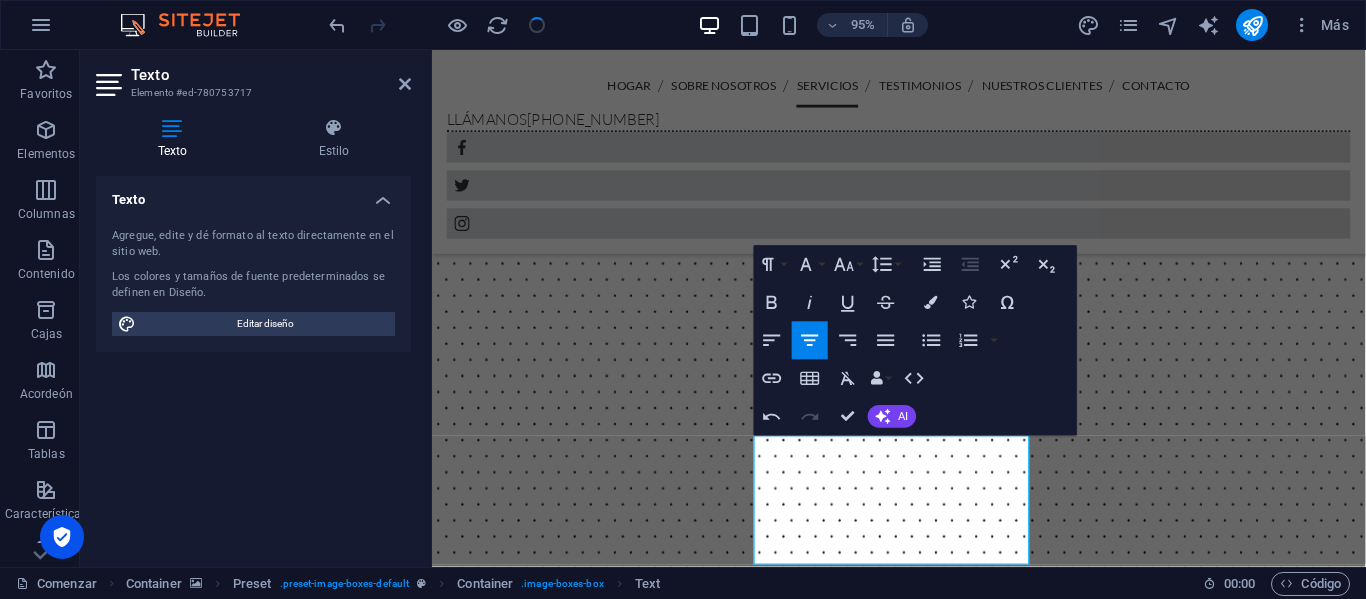 scroll, scrollTop: 3234, scrollLeft: 0, axis: vertical 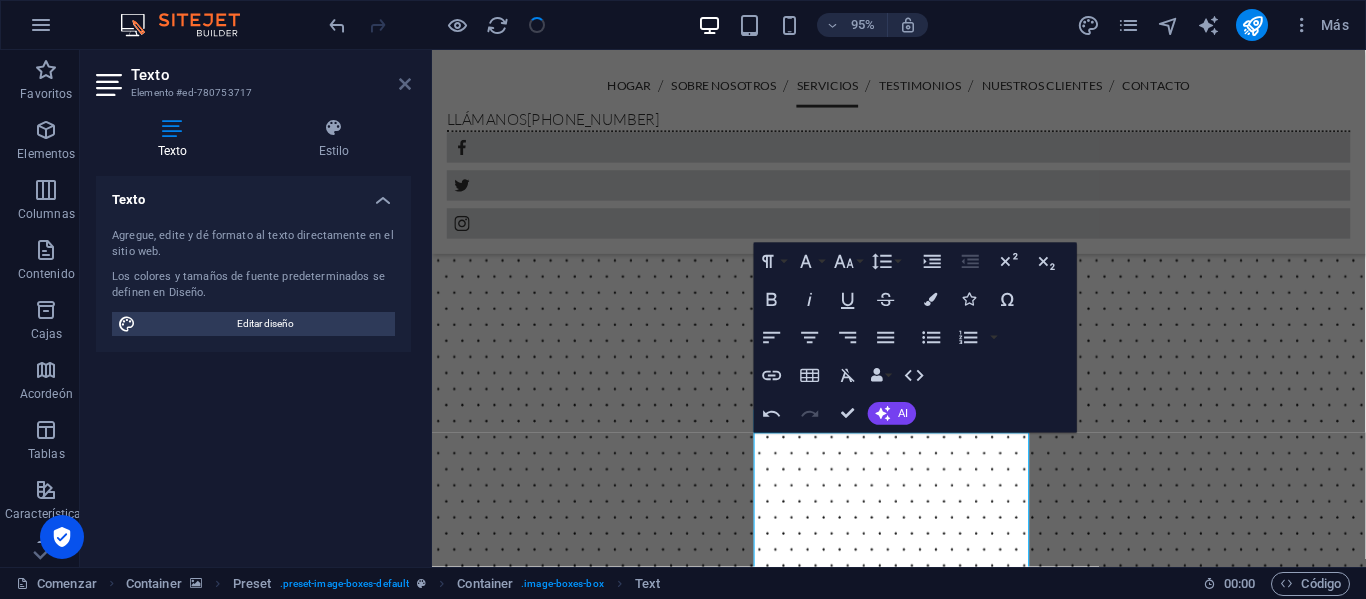 click at bounding box center [405, 84] 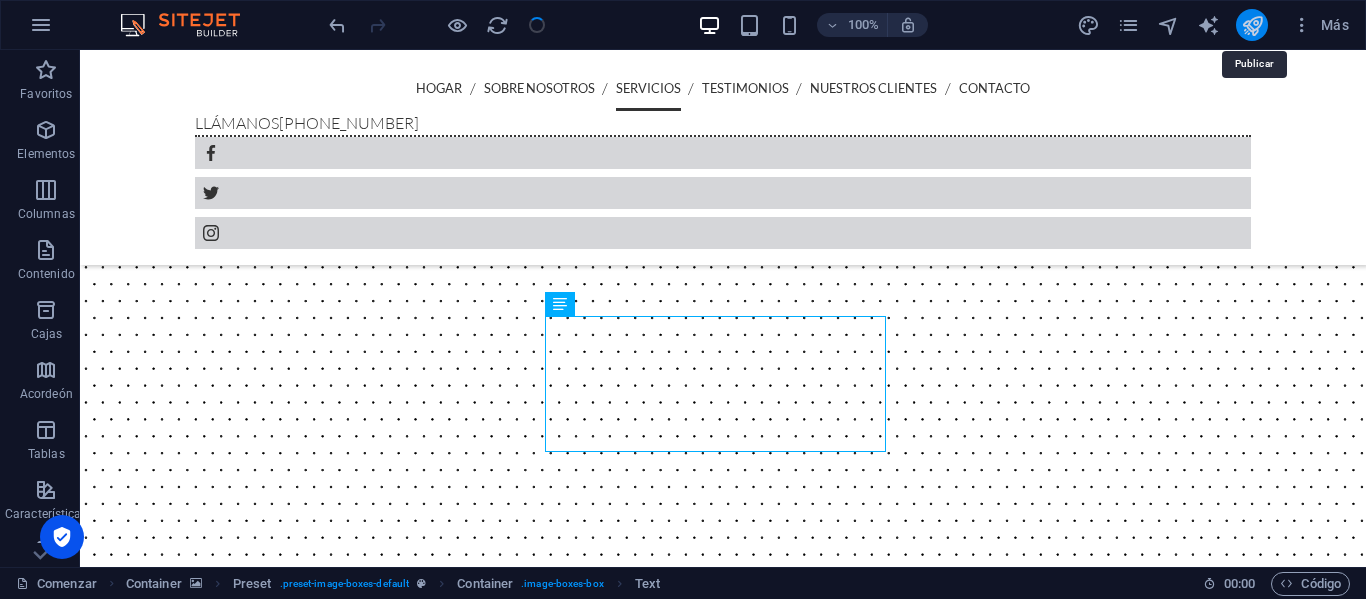 click at bounding box center [1252, 25] 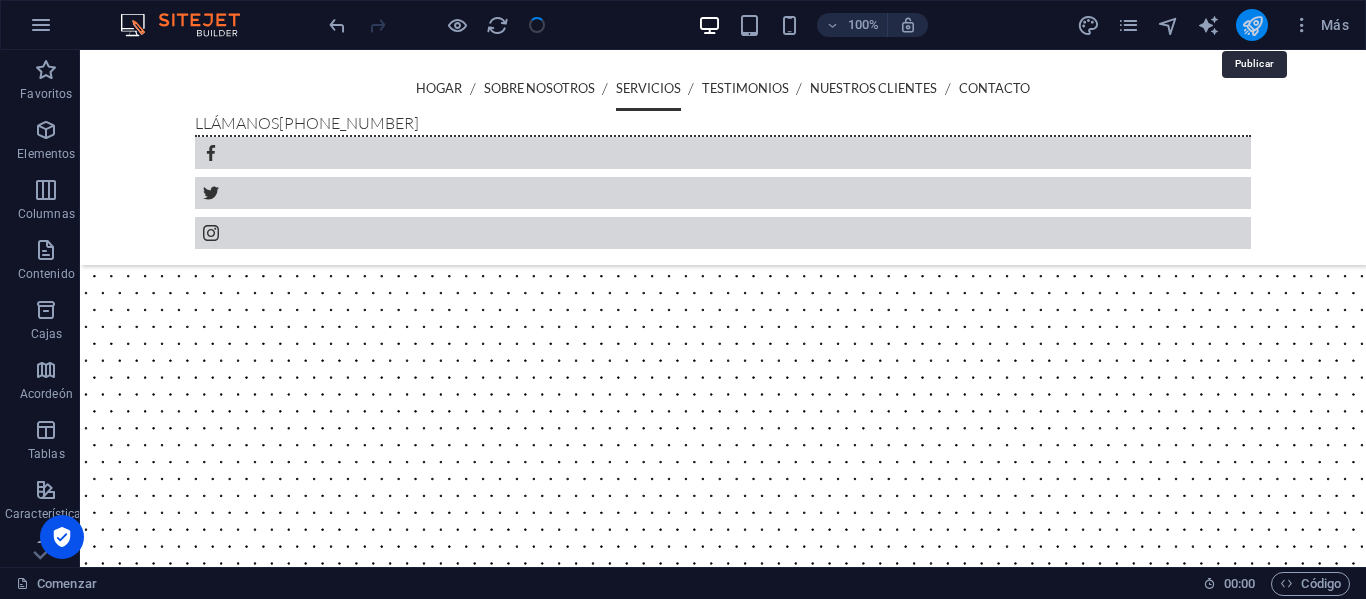 click at bounding box center (1252, 25) 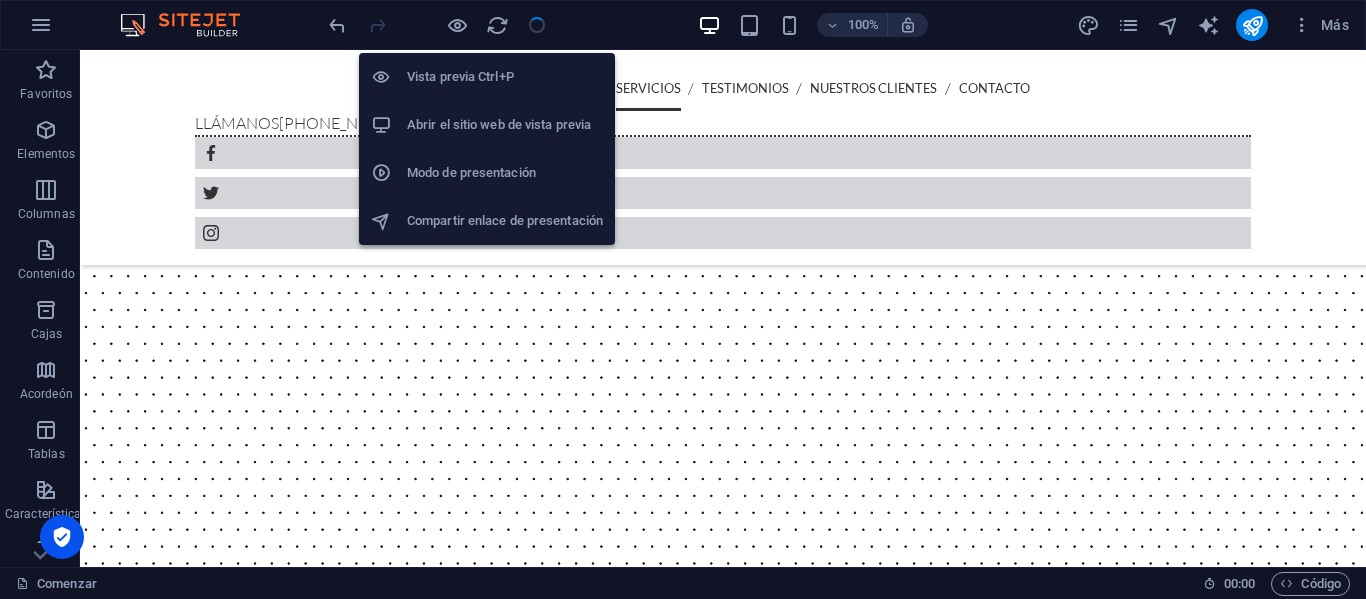 click on "Abrir el sitio web de vista previa" at bounding box center (499, 124) 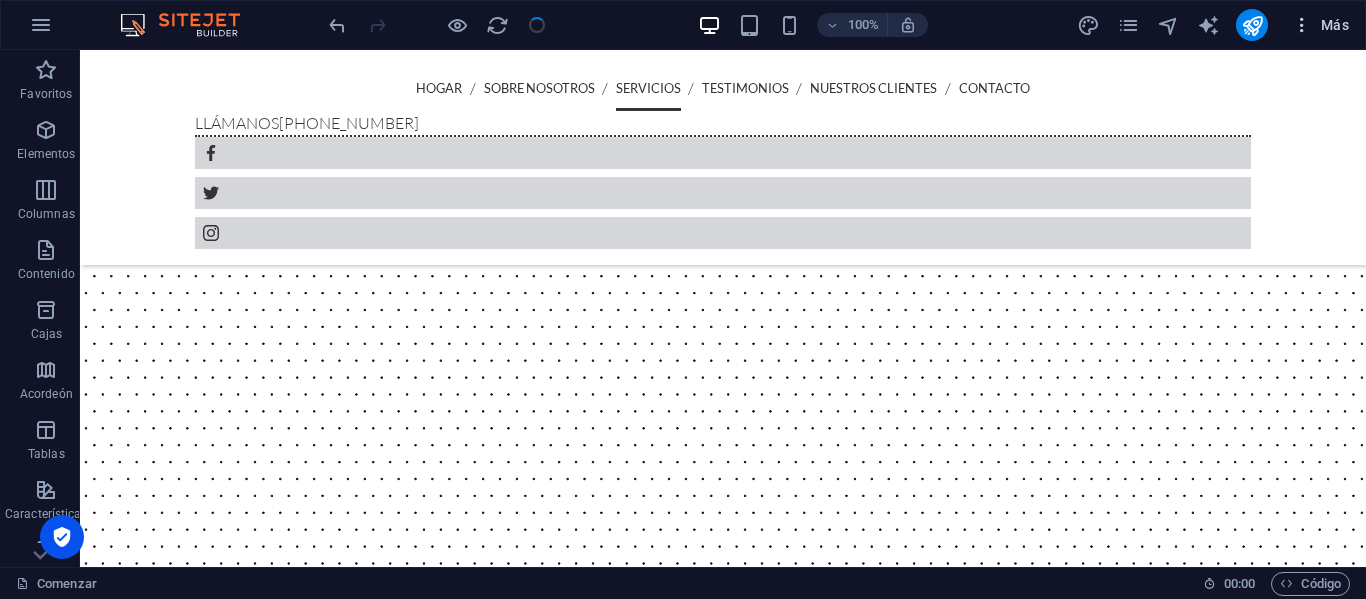 click on "Más" at bounding box center (1335, 25) 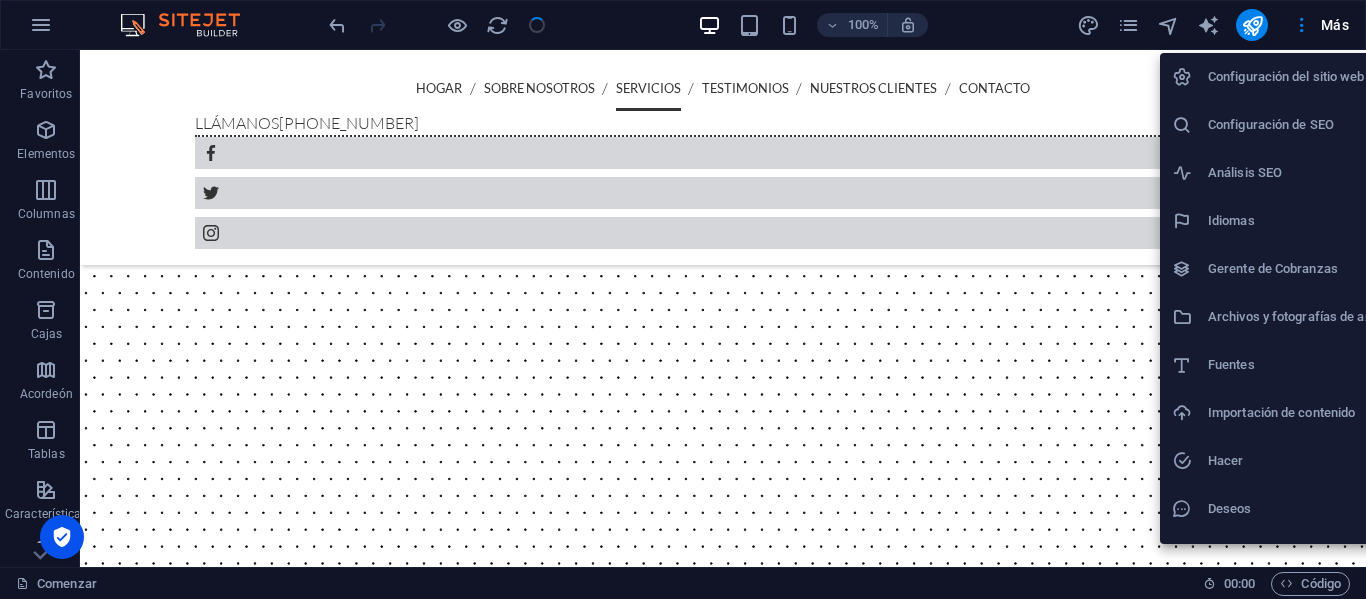 click at bounding box center [683, 299] 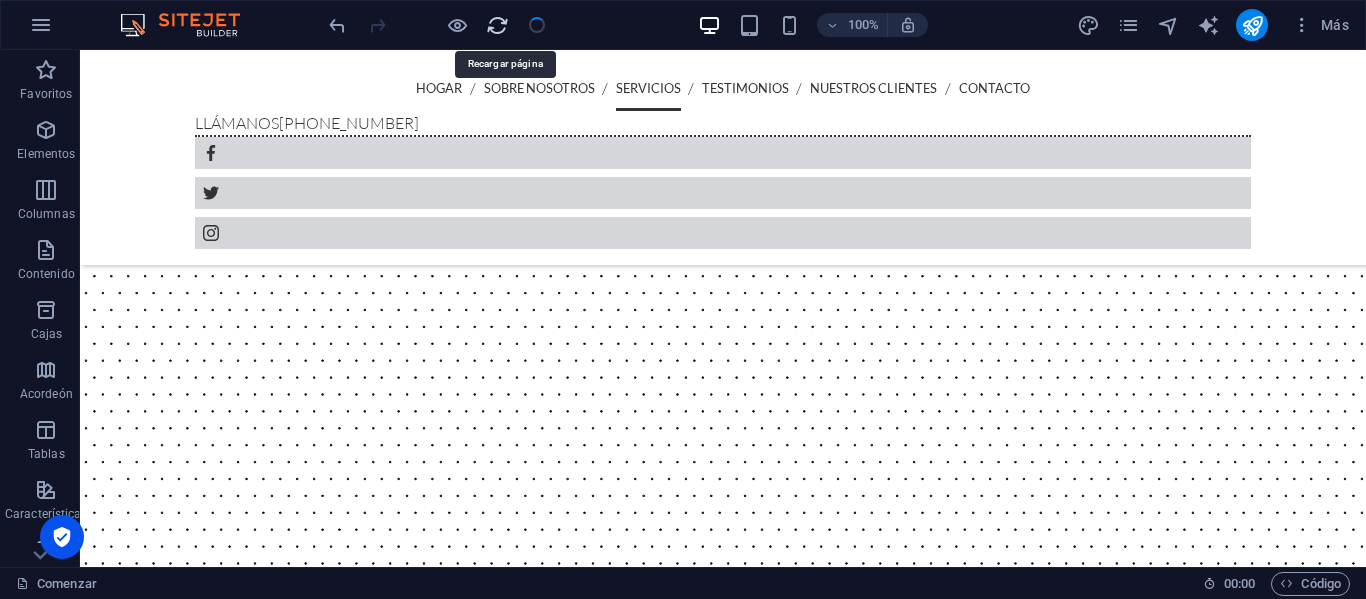 click at bounding box center (497, 25) 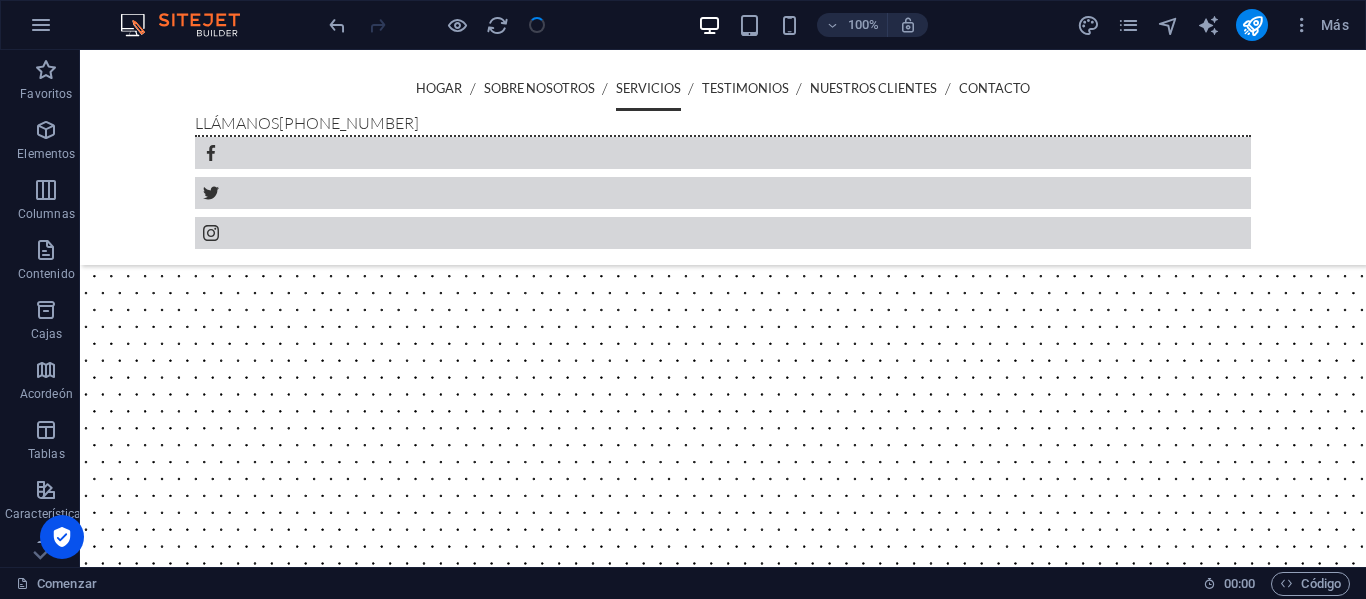 scroll, scrollTop: 2734, scrollLeft: 0, axis: vertical 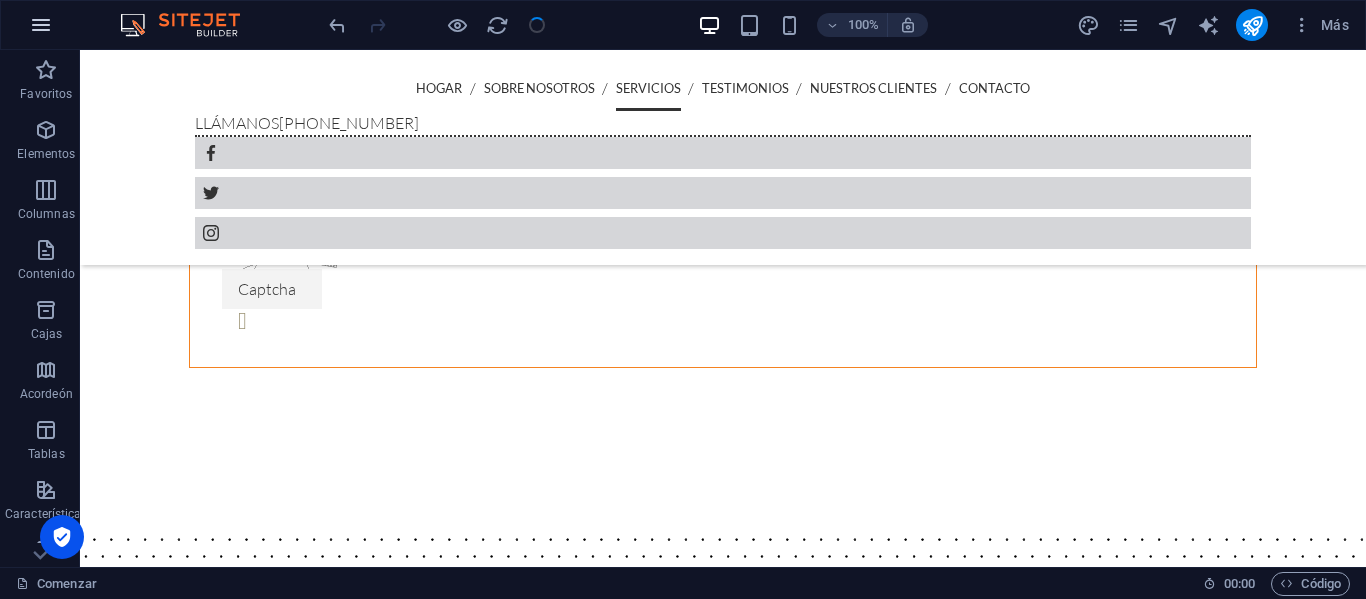 click at bounding box center (41, 25) 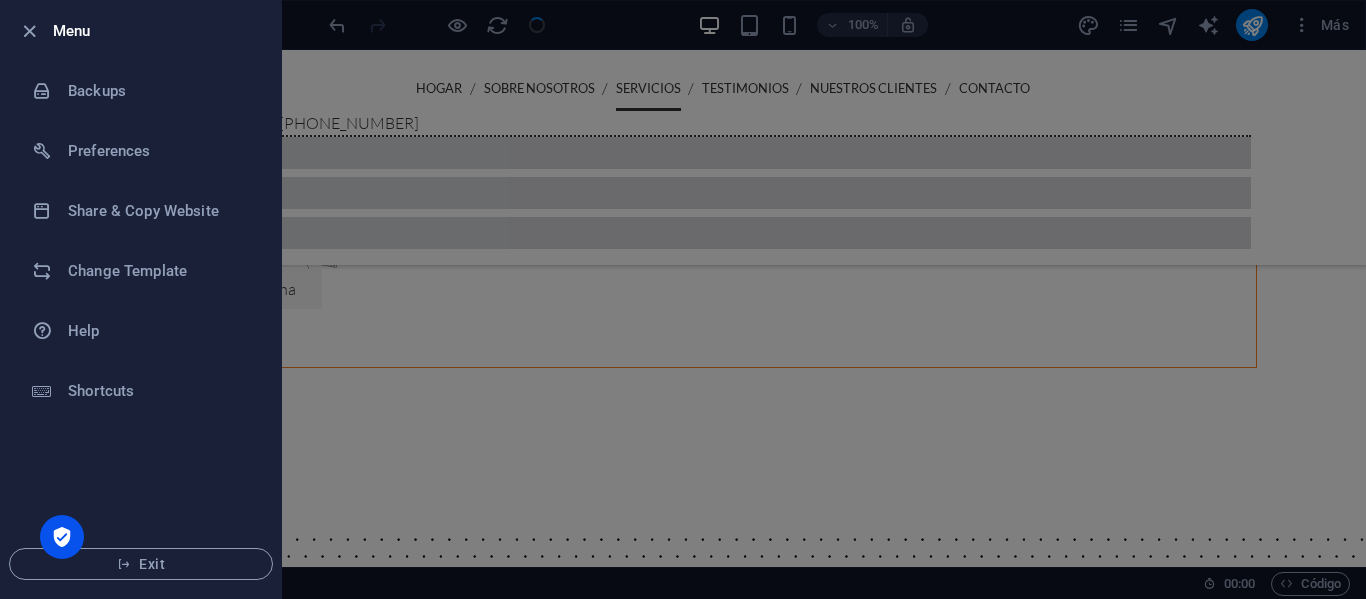 click at bounding box center (683, 299) 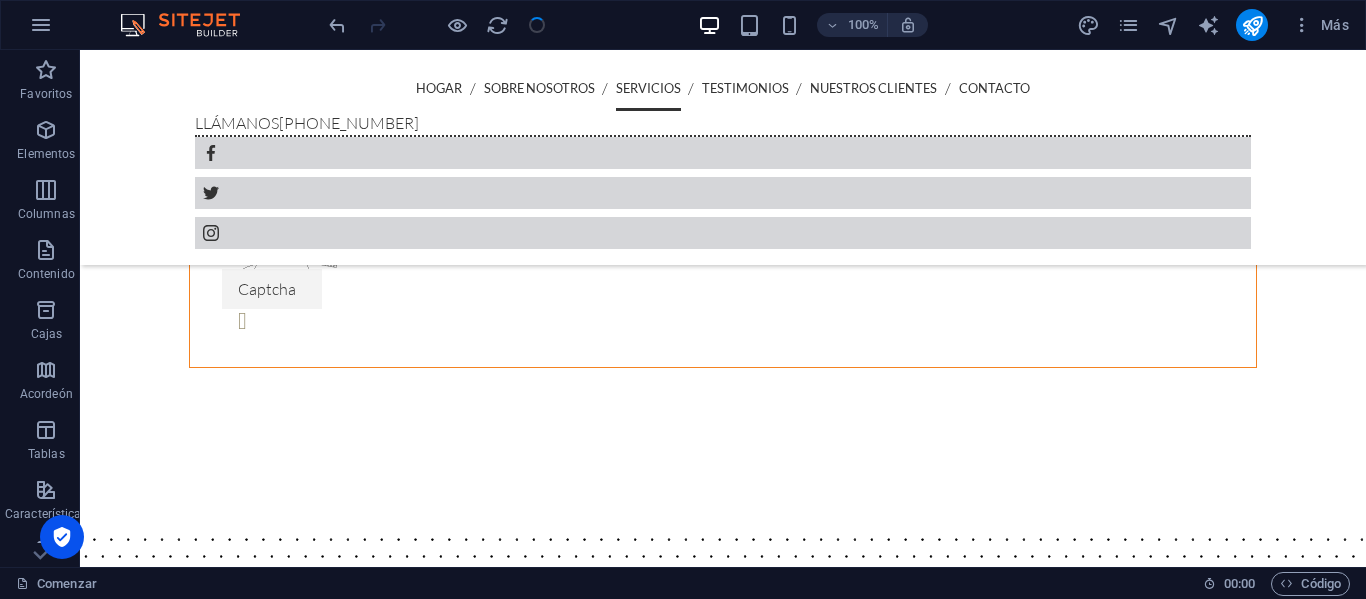 type 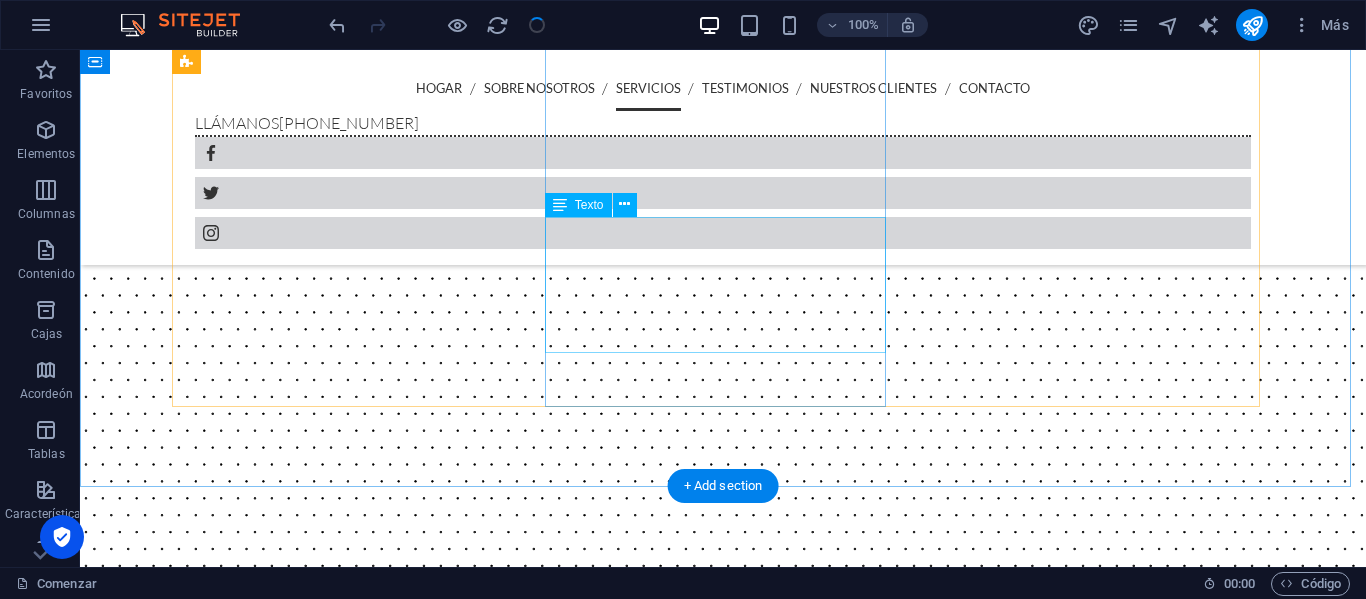 scroll, scrollTop: 3334, scrollLeft: 0, axis: vertical 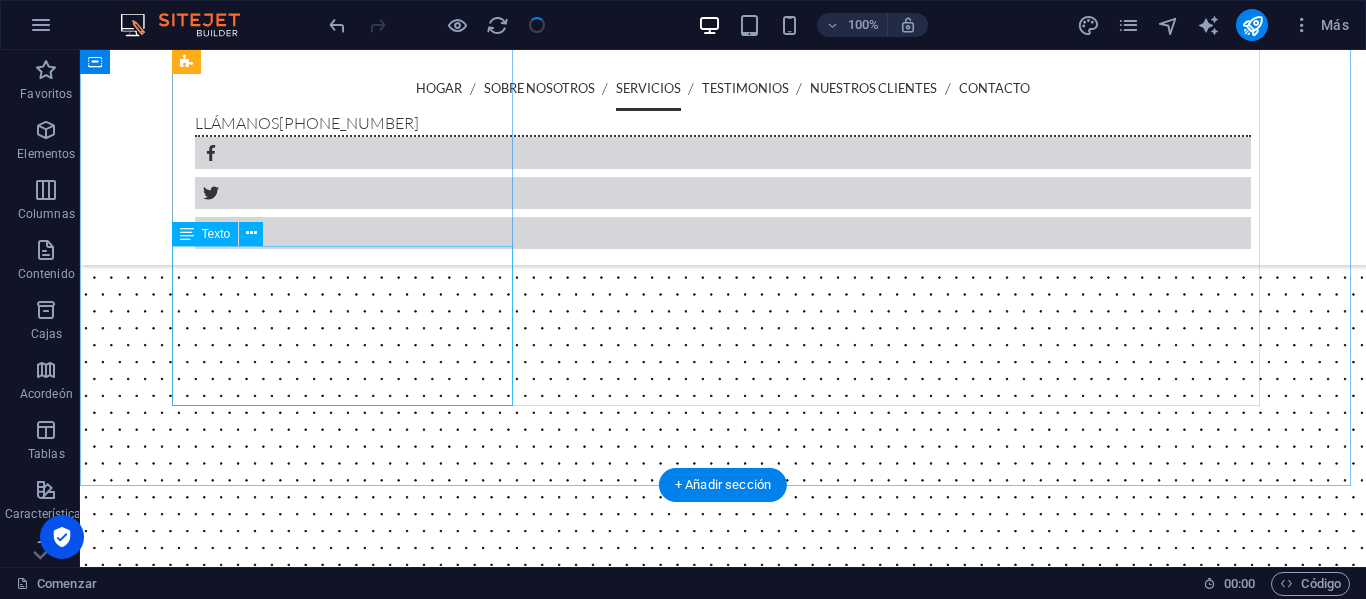 click on "El mantenimiento de los [PERSON_NAME] eyectores de agua implica la limpieza regular, la revisión de la Bomba y el sistema eléctrico, y la inspección de posibles fugas. Se recomienda una revisión anual que incluya eliminación de residuos y sedimentos." at bounding box center (723, 4535) 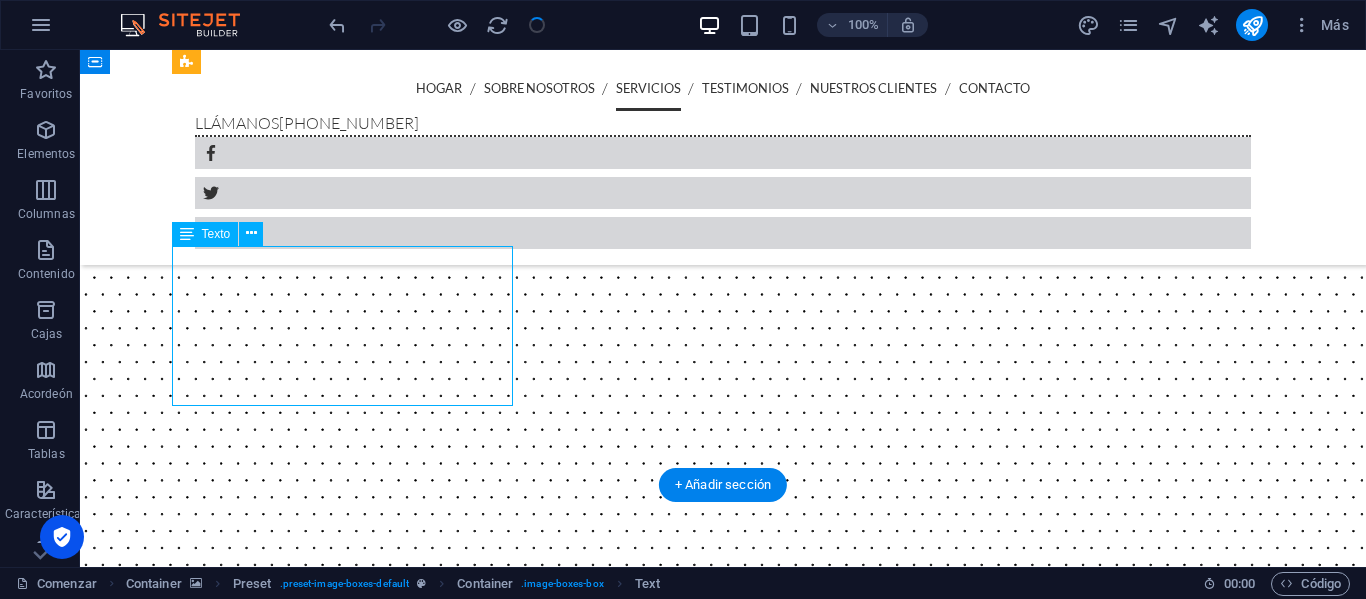 click on "El mantenimiento de los [PERSON_NAME] eyectores de agua implica la limpieza regular, la revisión de la Bomba y el sistema eléctrico, y la inspección de posibles fugas. Se recomienda una revisión anual que incluya eliminación de residuos y sedimentos." at bounding box center (723, 4535) 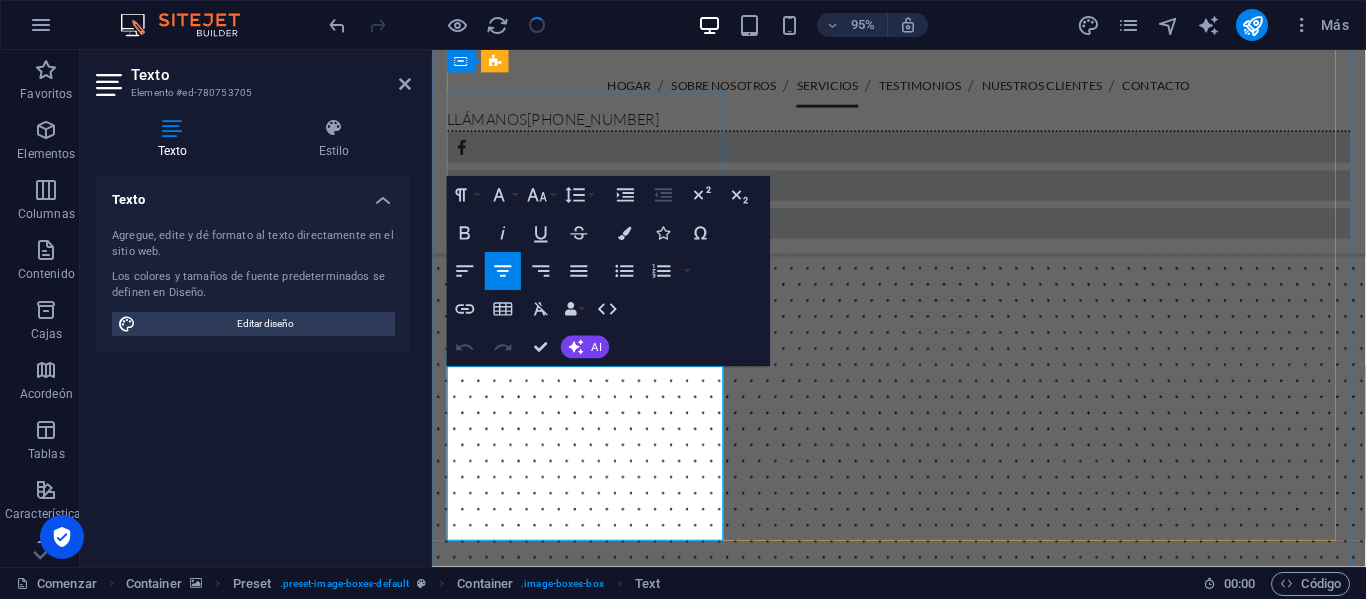 drag, startPoint x: 484, startPoint y: 394, endPoint x: 720, endPoint y: 538, distance: 276.46338 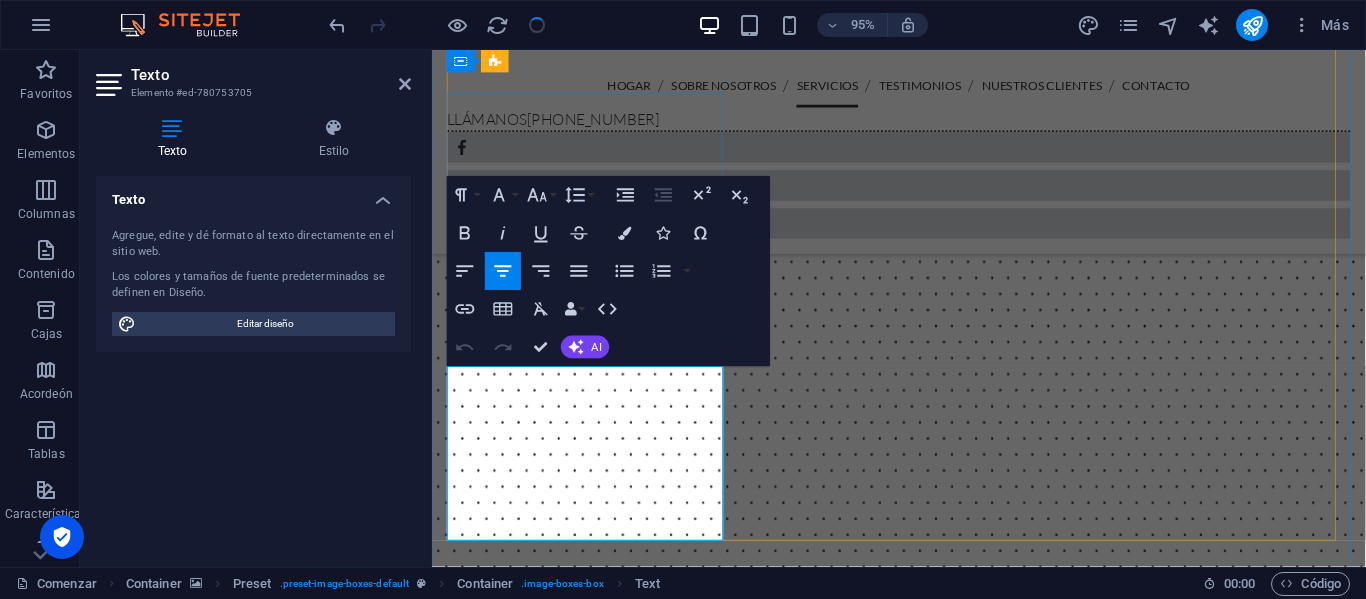 copy on "El mantenimiento de los [PERSON_NAME] eyectores de agua implica la limpieza regular, la revisión de la Bomba y el sistema eléctrico, y la inspección de posibles fugas. Se recomienda una revisión anual que incluya eliminación de residuos y sedimentos." 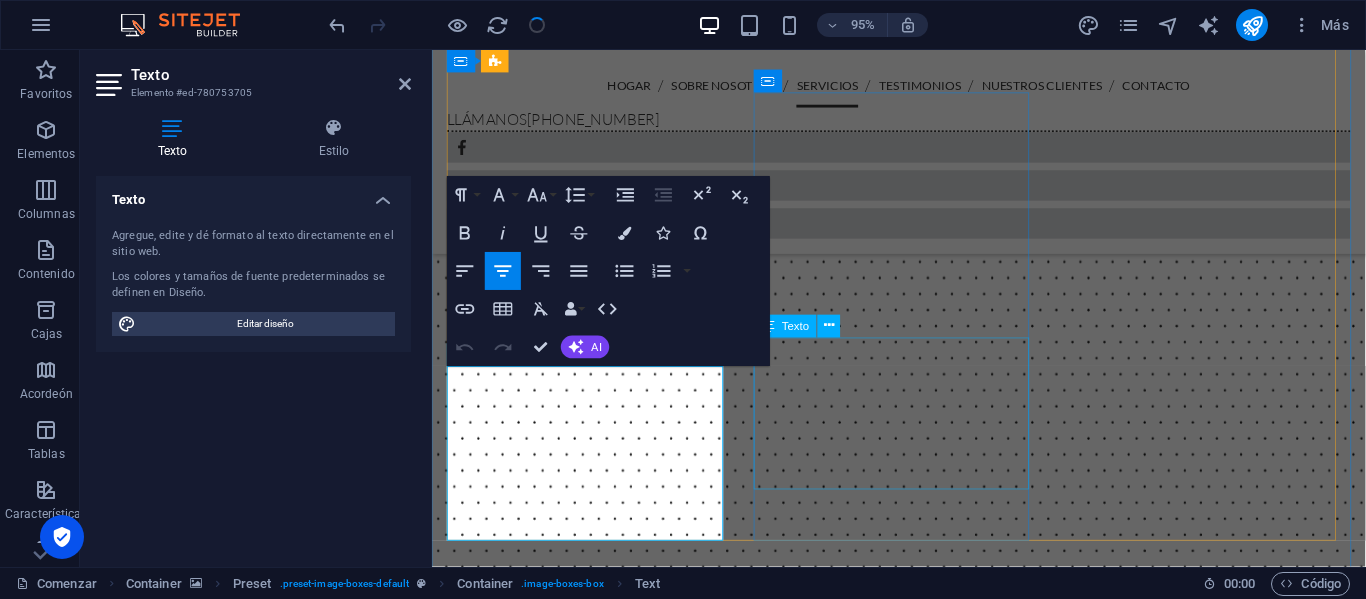click on "La reparación de equipos de presión multietapa implica principalmente el mantenimiento preventivo y correctivo de Bombas centrífugas que constan de múltiples etapas e impulsores." at bounding box center (923, 5115) 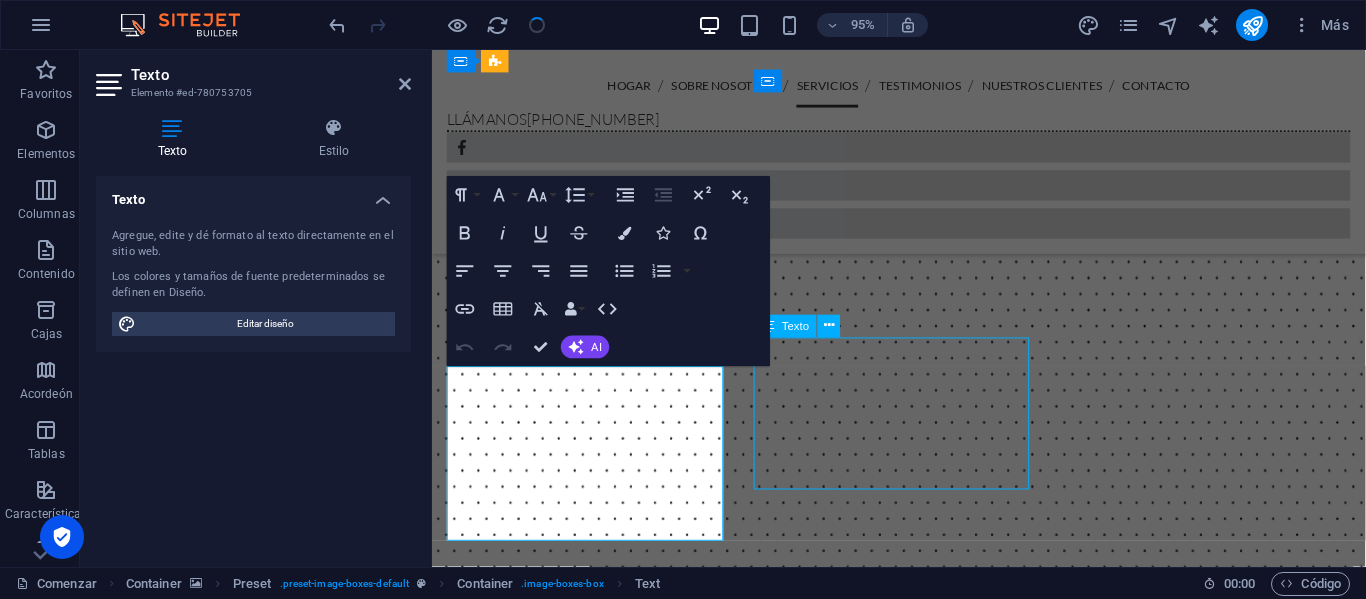 click on "La reparación de equipos de presión multietapa implica principalmente el mantenimiento preventivo y correctivo de Bombas centrífugas que constan de múltiples etapas e impulsores." at bounding box center (923, 5115) 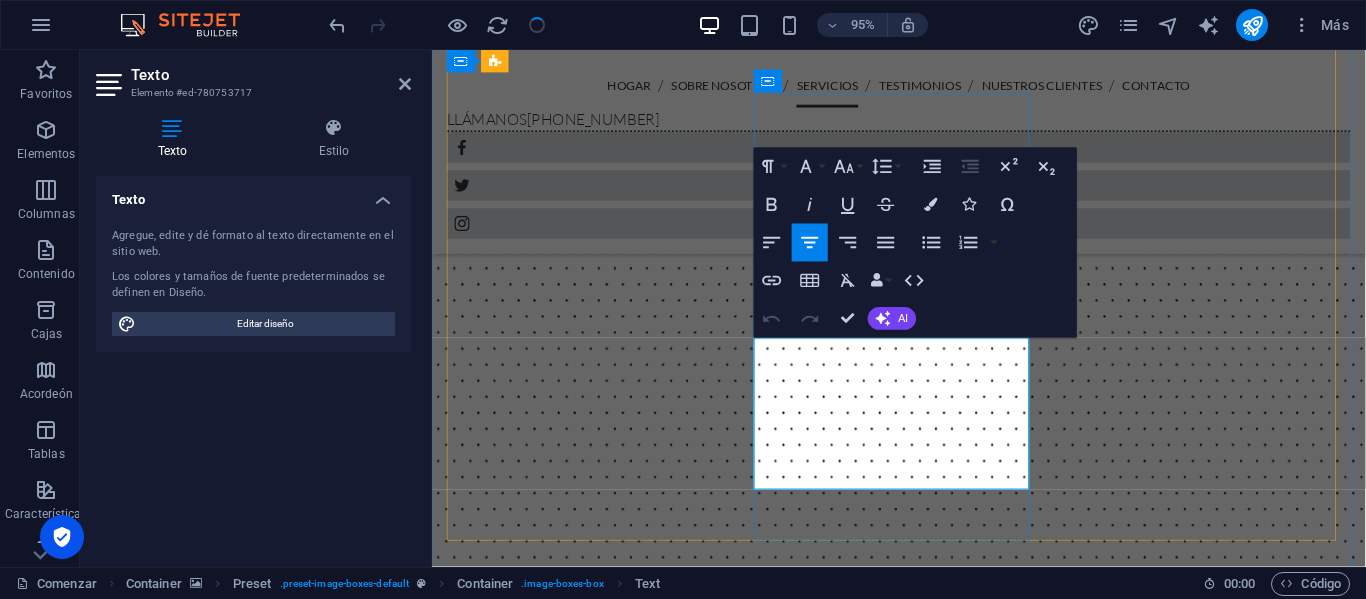 drag, startPoint x: 791, startPoint y: 365, endPoint x: 998, endPoint y: 482, distance: 237.7772 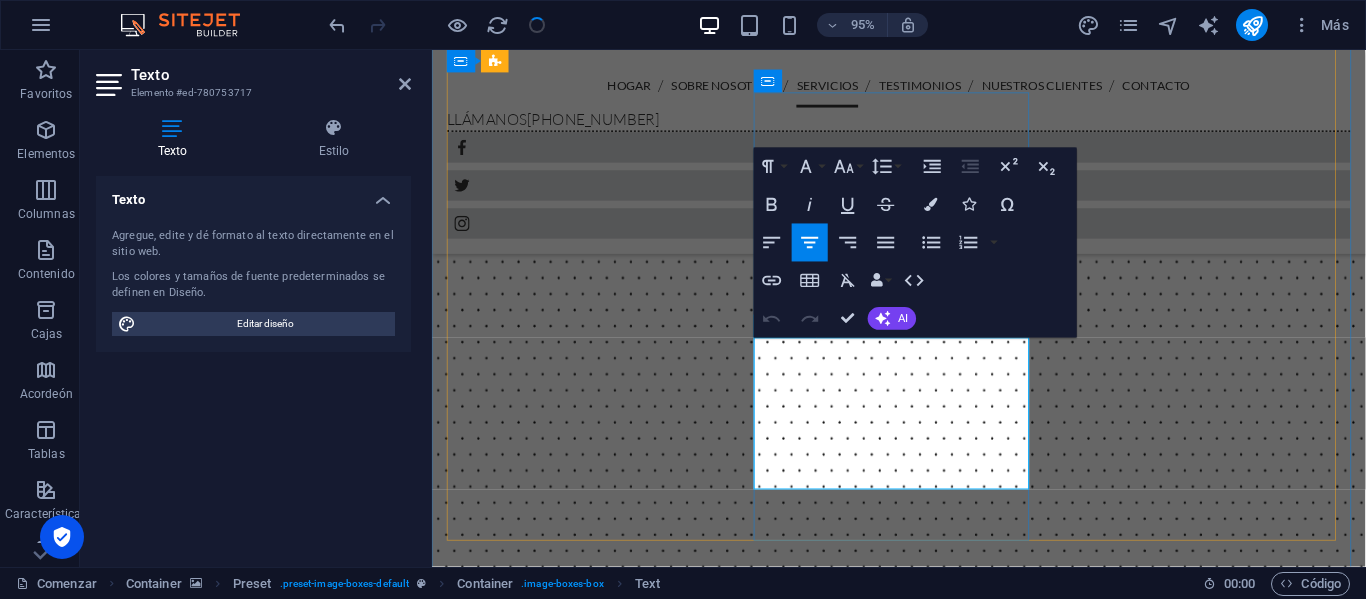 copy on "La reparación de equipos de presión multietapa implica principalmente el mantenimiento preventivo y correctivo de Bombas centrífugas que constan de múltiples etapas e impulsores." 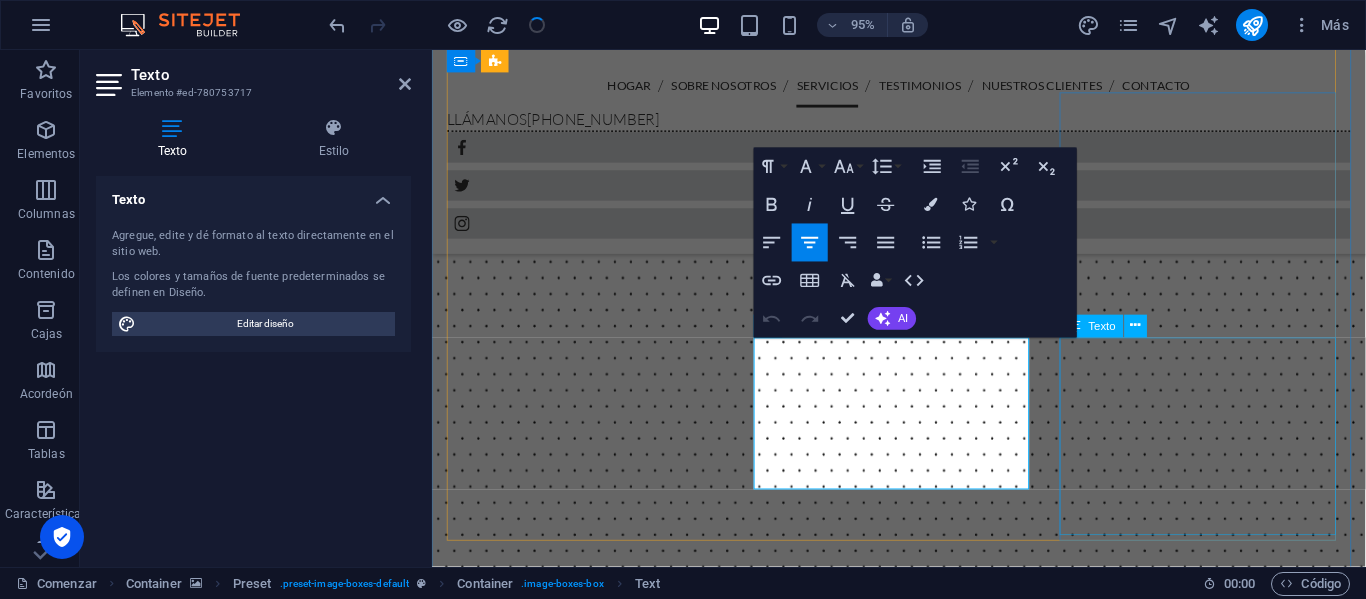 click on "El lavado de tanques subterráneos, elevados, de lluvia y de agua potable. Se realiza con los estándares de calidad y le generamos su certificado para que su domicilio no tenga inconvenientes con la secretaría de salud. Recuerde que cada 6 meses debe realizar su limpieza." at bounding box center [923, 5847] 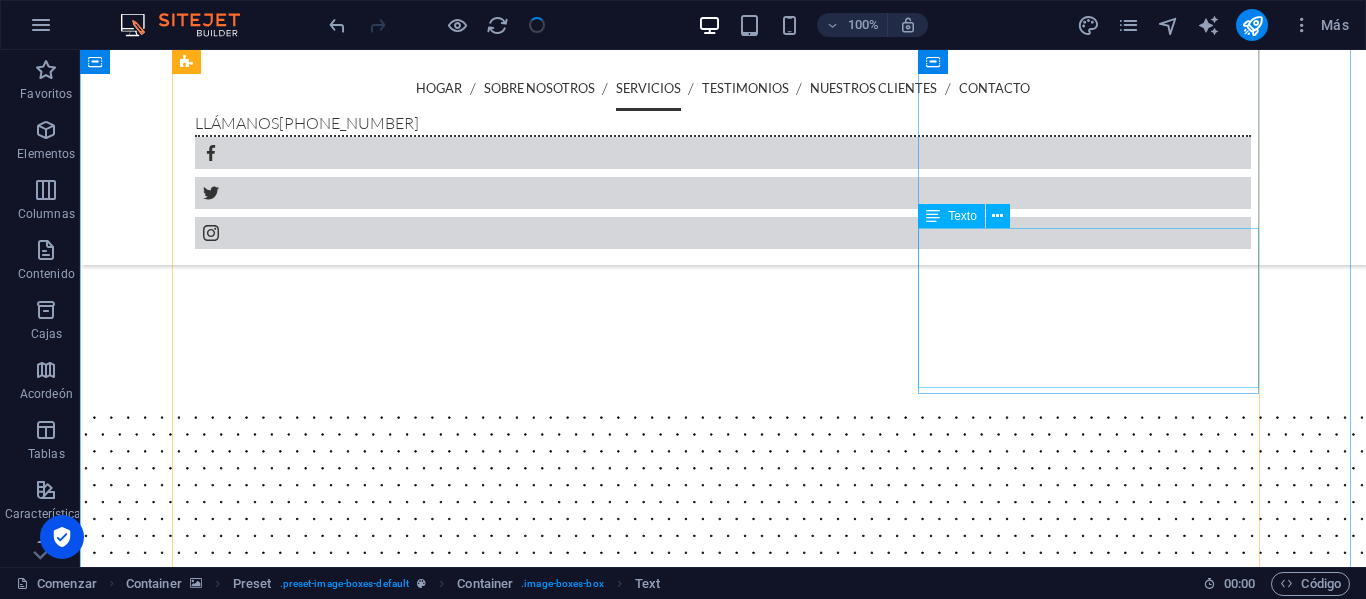scroll, scrollTop: 2834, scrollLeft: 0, axis: vertical 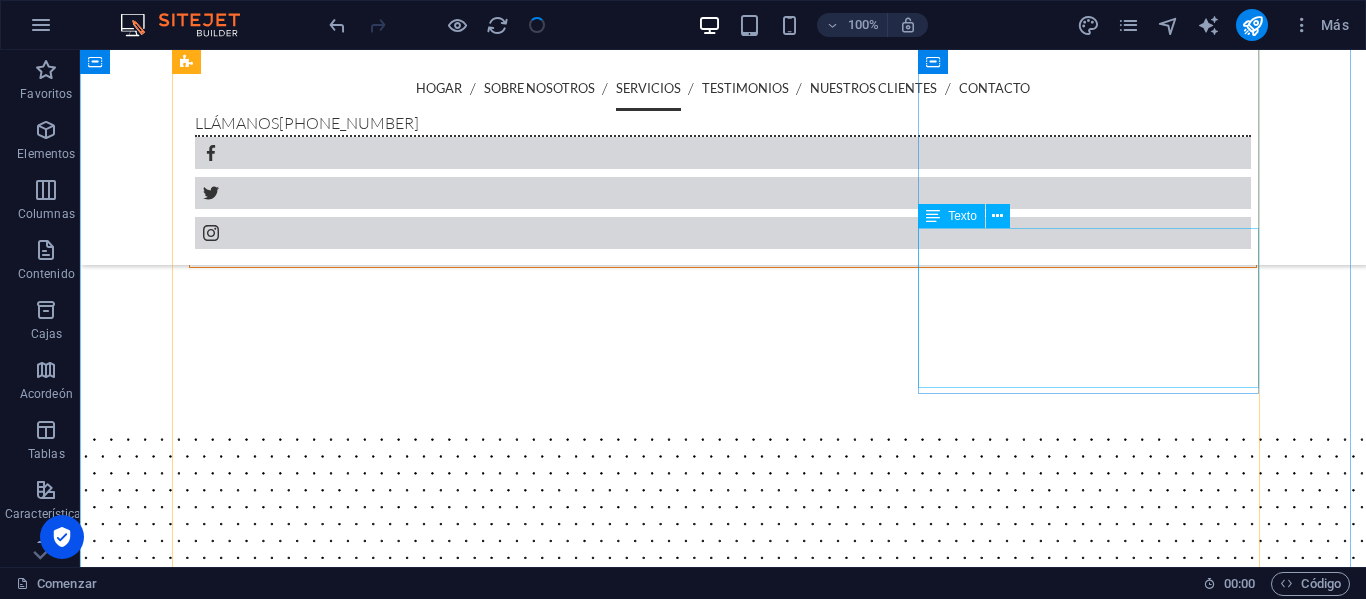 click on "La reparación de equipos de bombas es un proceso técnico que requiere un diagnóstico preciso, procedimientos seguros y piezas de repuesto adecuadas. Le entregamos un reporte del servicio en un formato técnico de reparaciones, creando su historial." at bounding box center (723, 4229) 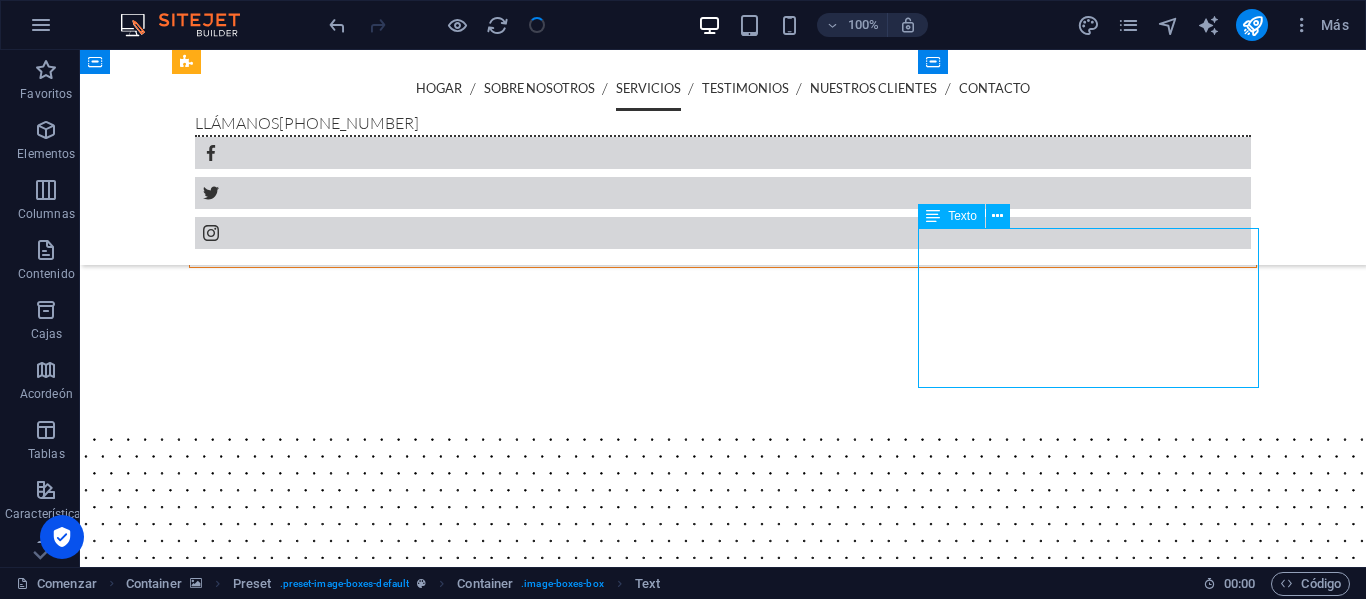 click on "La reparación de equipos de bombas es un proceso técnico que requiere un diagnóstico preciso, procedimientos seguros y piezas de repuesto adecuadas. Le entregamos un reporte del servicio en un formato técnico de reparaciones, creando su historial." at bounding box center (723, 4229) 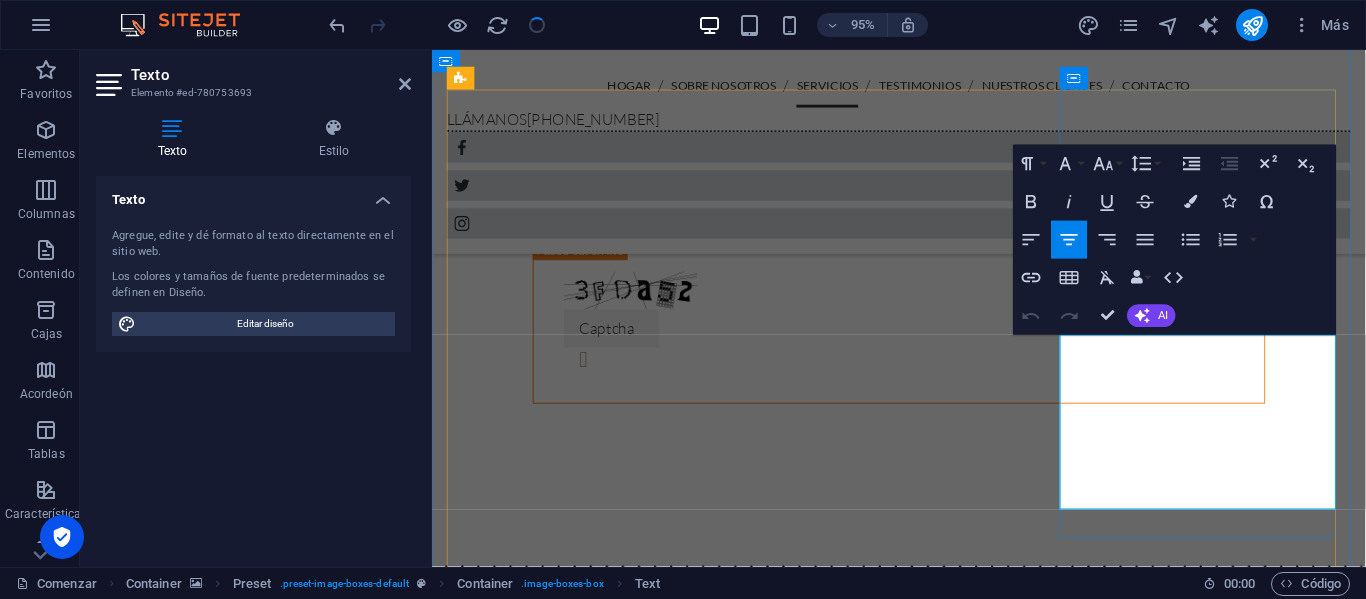 drag, startPoint x: 1114, startPoint y: 362, endPoint x: 1368, endPoint y: 514, distance: 296.00674 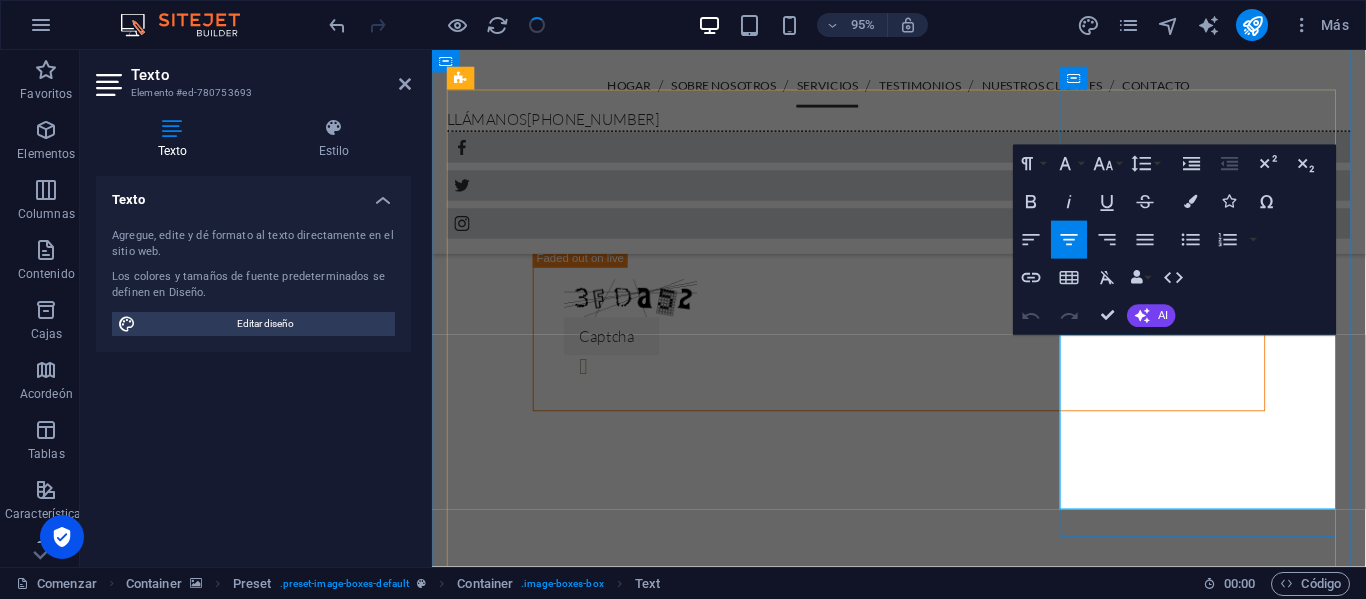 copy on "La reparación de equipos de bombas es un proceso técnico que requiere un diagnóstico preciso, procedimientos seguros y piezas de repuesto adecuadas. Le entregamos un informe del servicio en un formato técnico de reparaciones, creando su historial." 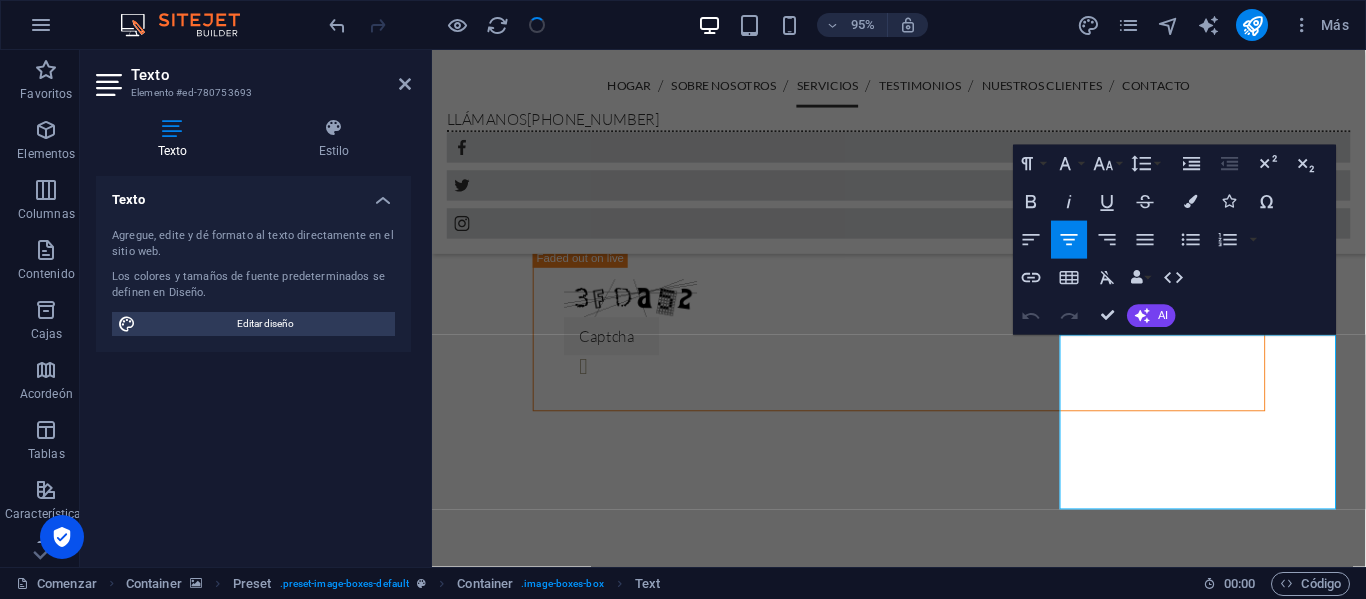 click on "Texto Elemento #ed-780753693 Texto Estilo Texto Agregue, [PERSON_NAME] al texto directamente en el sitio web. Los colores y tamaños de fuente predeterminados se definen en Diseño. Editar diseño Alineación Alineado a la izquierda Centrado Alineado a la derecha Programar Elemento Disposición Cómo se expande este elemento dentro del diseño (Flexbox). Tamaño Por defecto auto píxeles % 1/1 1/2 1/3 1/4 1/5 1/6 1/7 1/8 1/9 1/10 Crecer Encoger Orden Disposición del contenedor Visible Visible Opacidad 100 % Rebosar Espaciado Margen Por defecto auto píxeles % movimiento rápido del ojo Volkswagen [PERSON_NAME] Costumbre auto píxeles % movimiento rápido del ojo Volkswagen vh auto píxeles % movimiento rápido del ojo Volkswagen vh auto píxeles % movimiento rápido del ojo Volkswagen vh auto píxeles % movimiento rápido del ojo Volkswagen vh Relleno Por defecto píxeles movimiento rápido del ojo % vh Volkswagen Costumbre Costumbre píxeles movimiento rápido del ojo % vh Volkswagen píxeles % vh % vh" at bounding box center (256, 308) 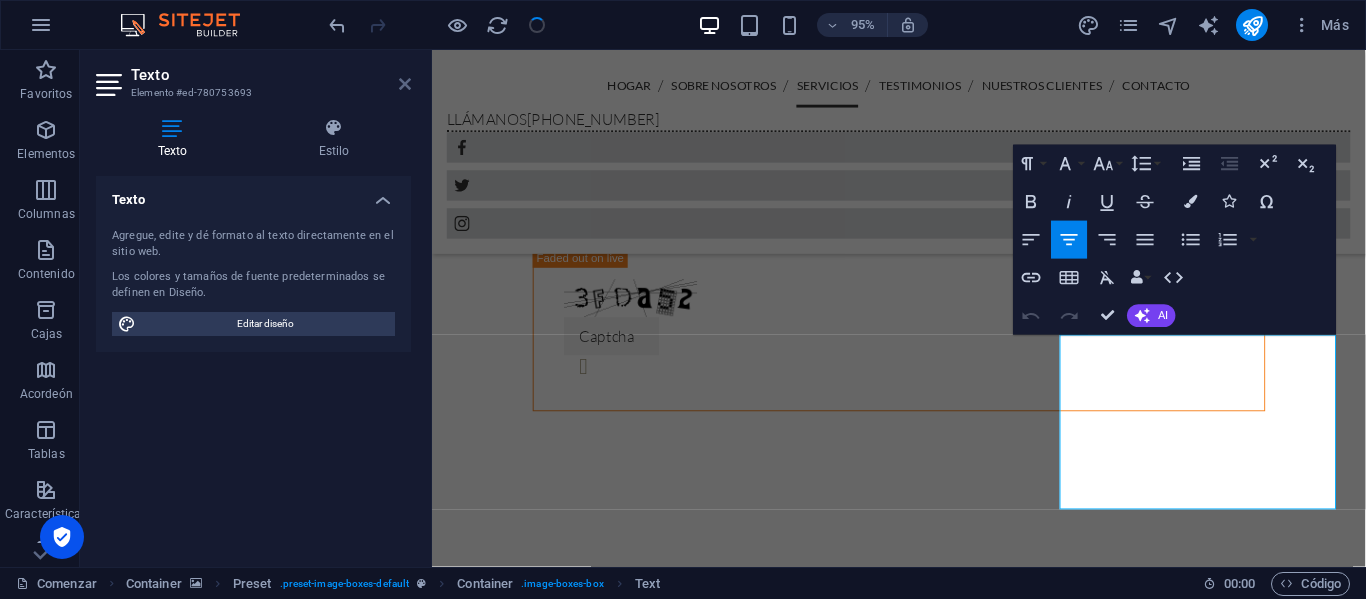 click at bounding box center [405, 84] 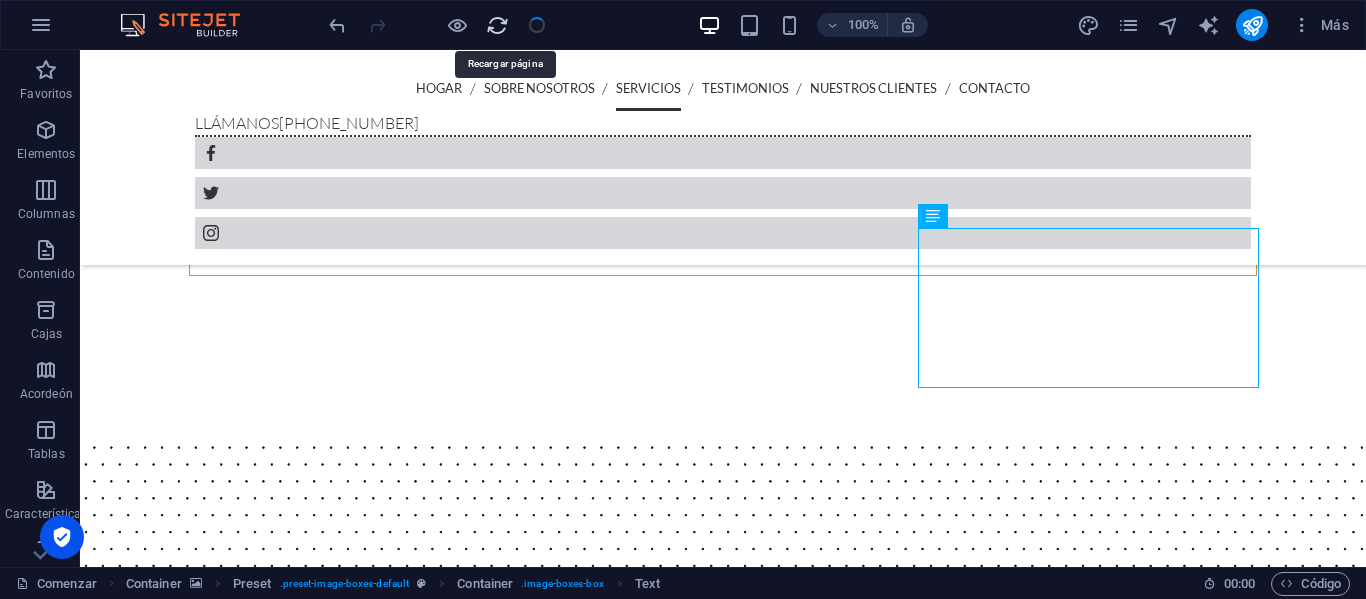 click at bounding box center (497, 25) 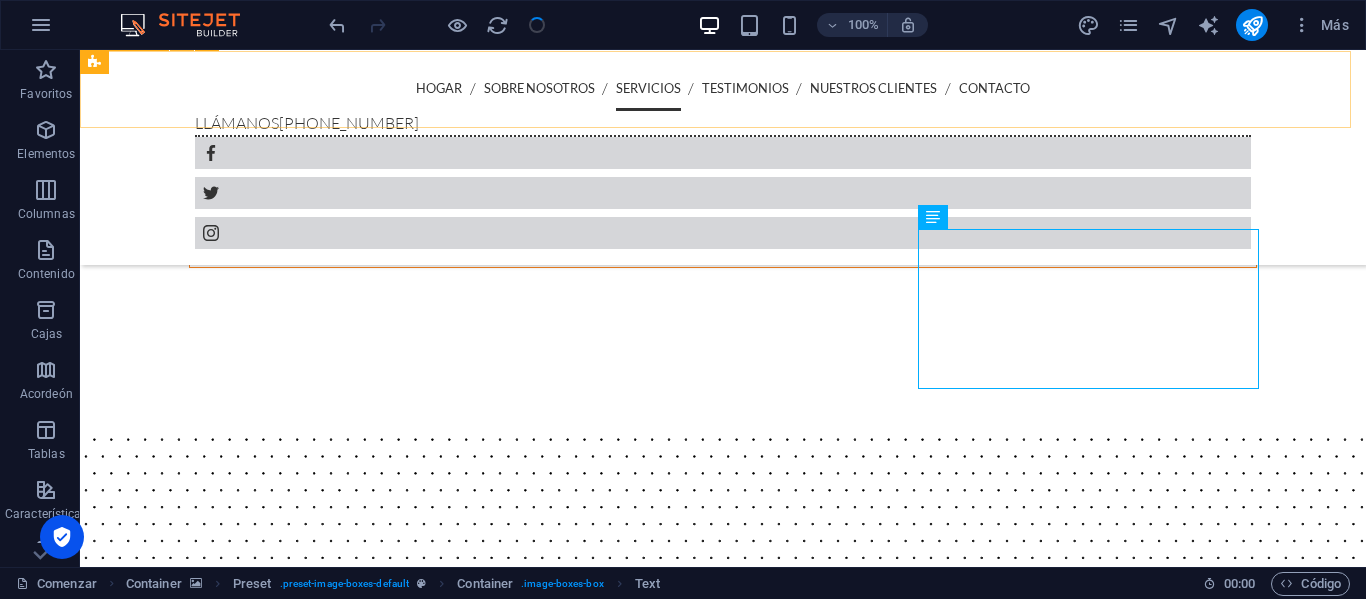 scroll, scrollTop: 2534, scrollLeft: 0, axis: vertical 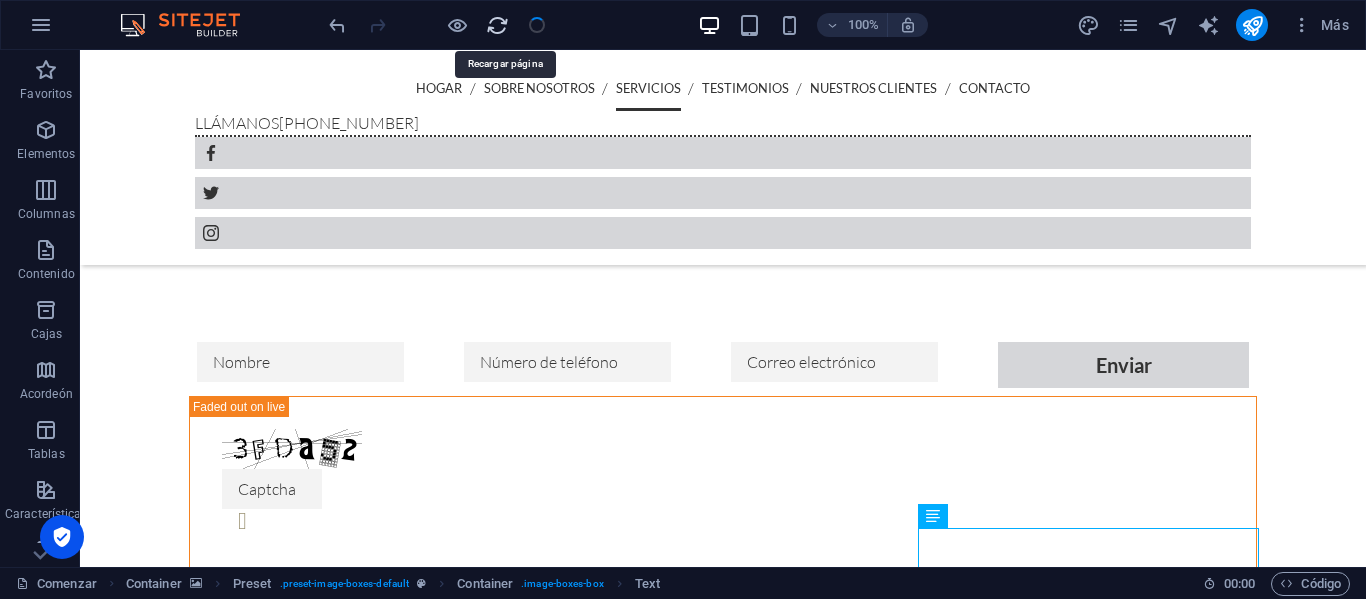 click at bounding box center (497, 25) 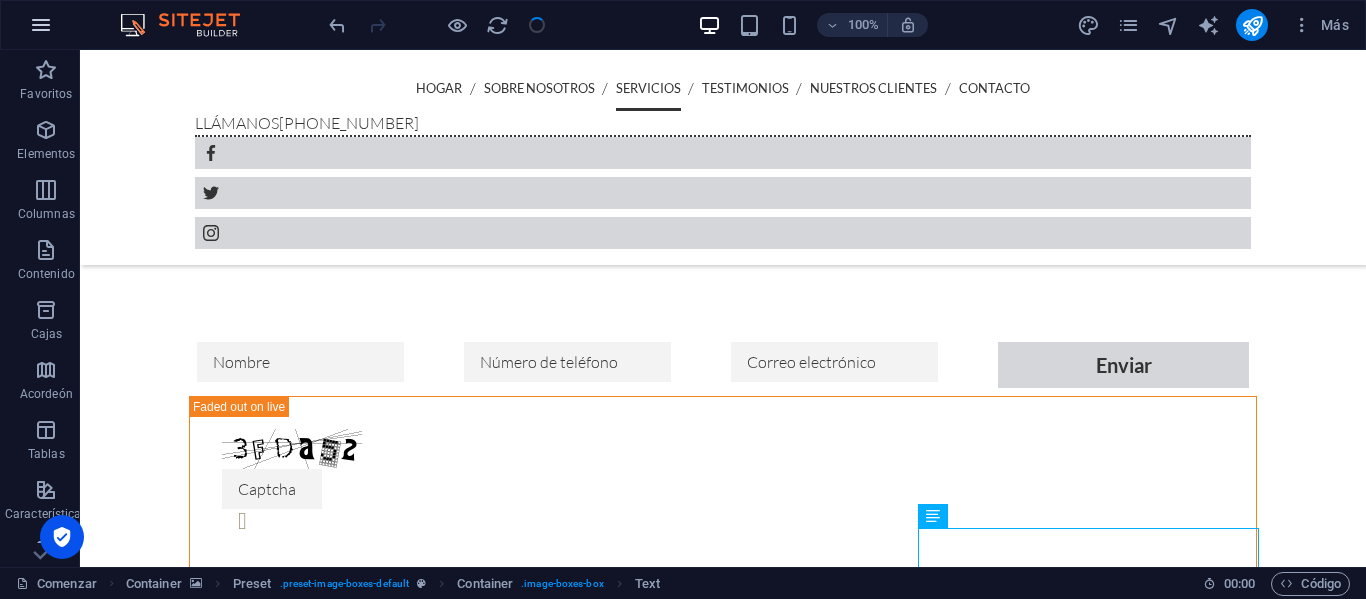 click at bounding box center (41, 25) 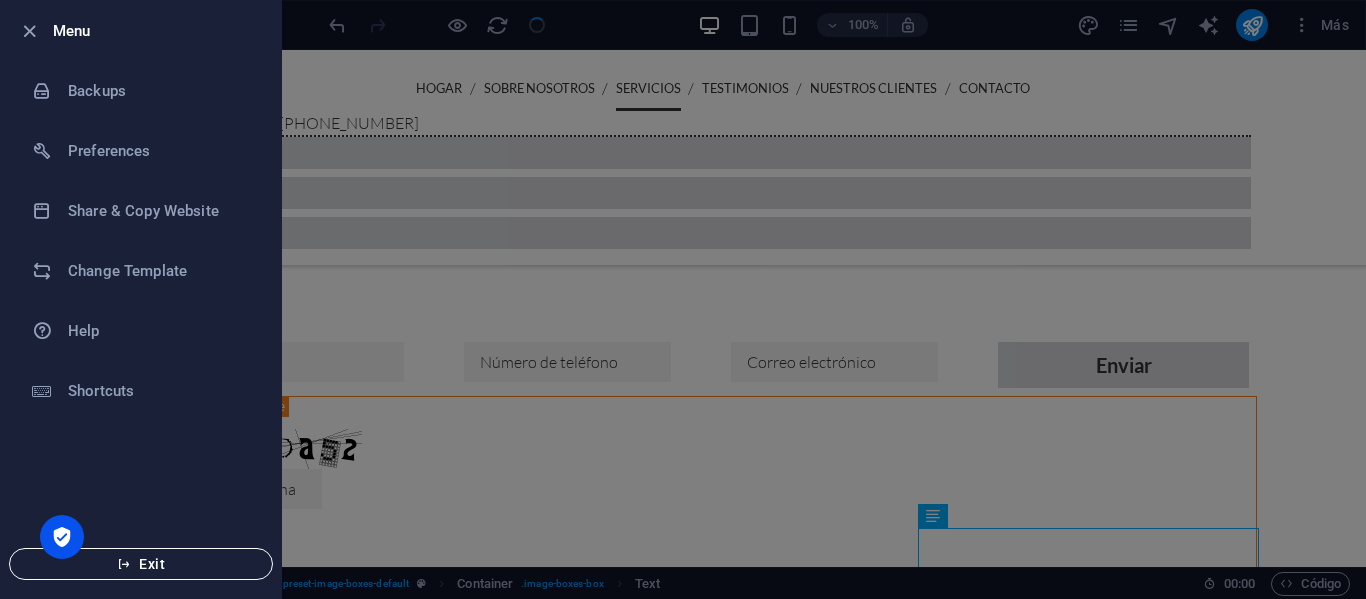 click on "Exit" at bounding box center [141, 564] 